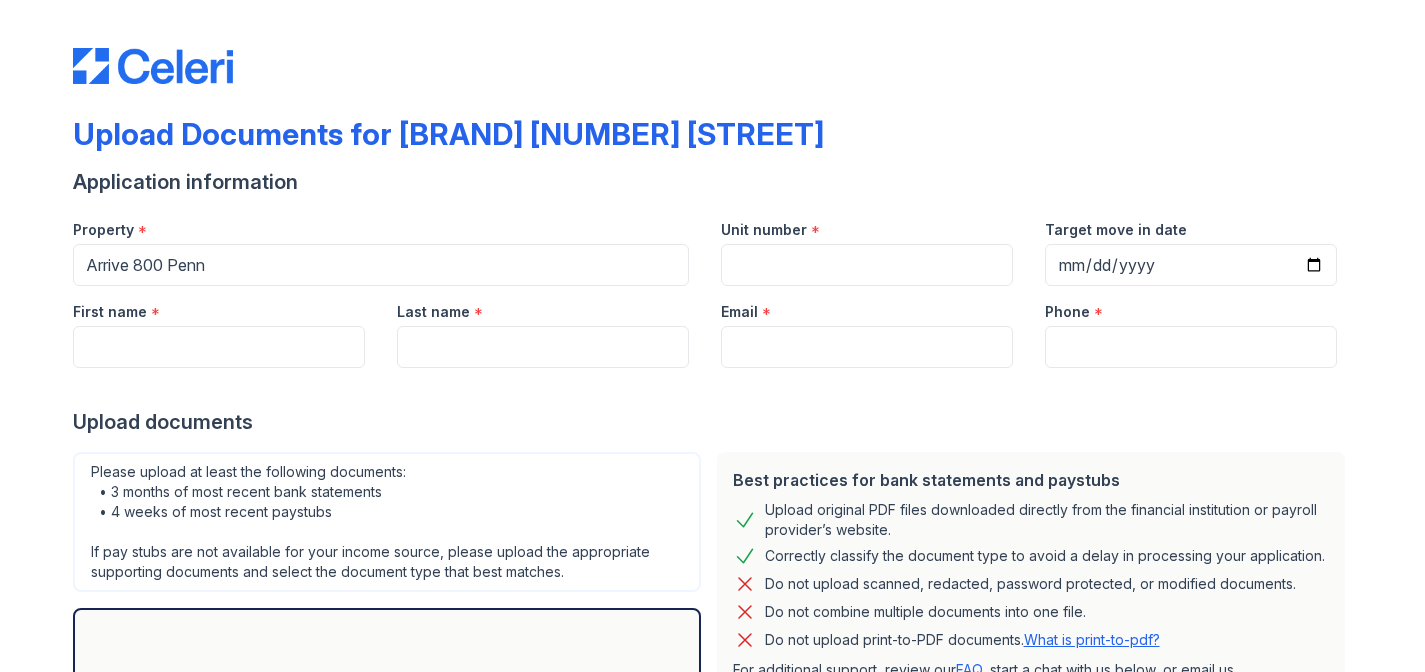 scroll, scrollTop: 0, scrollLeft: 0, axis: both 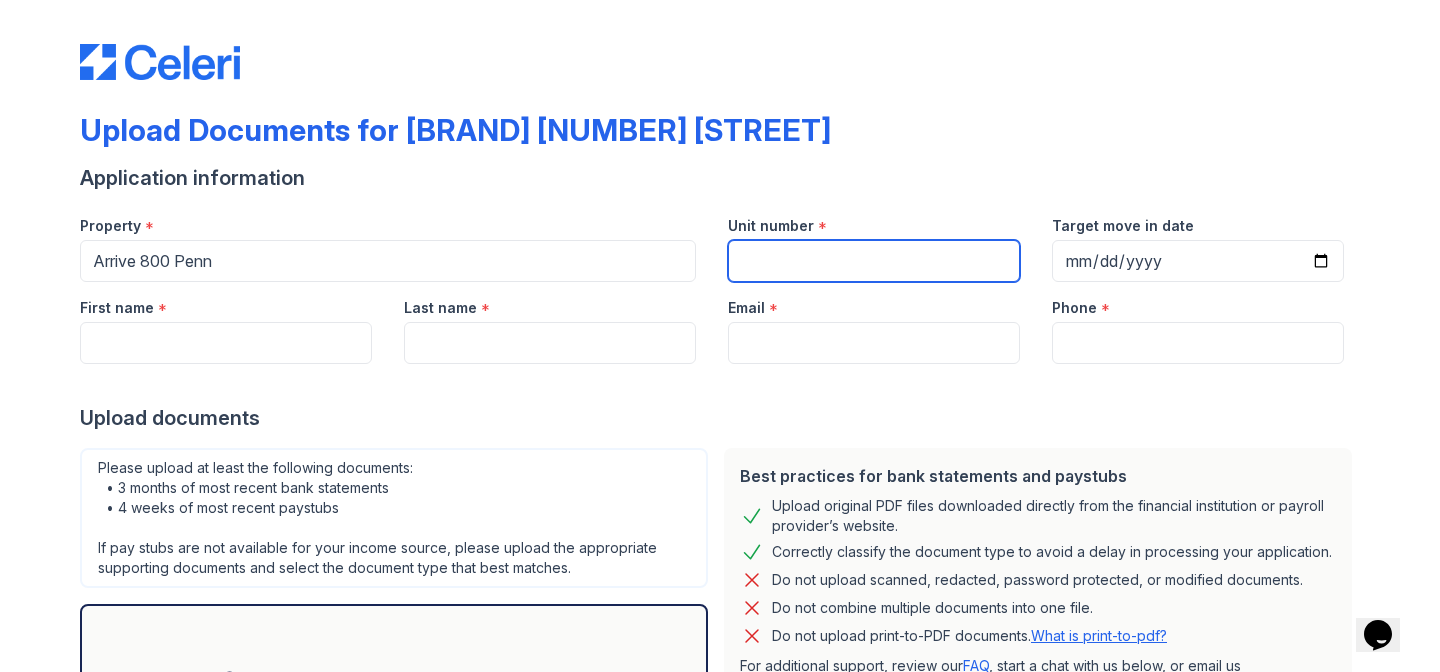 click on "Unit number" at bounding box center (874, 261) 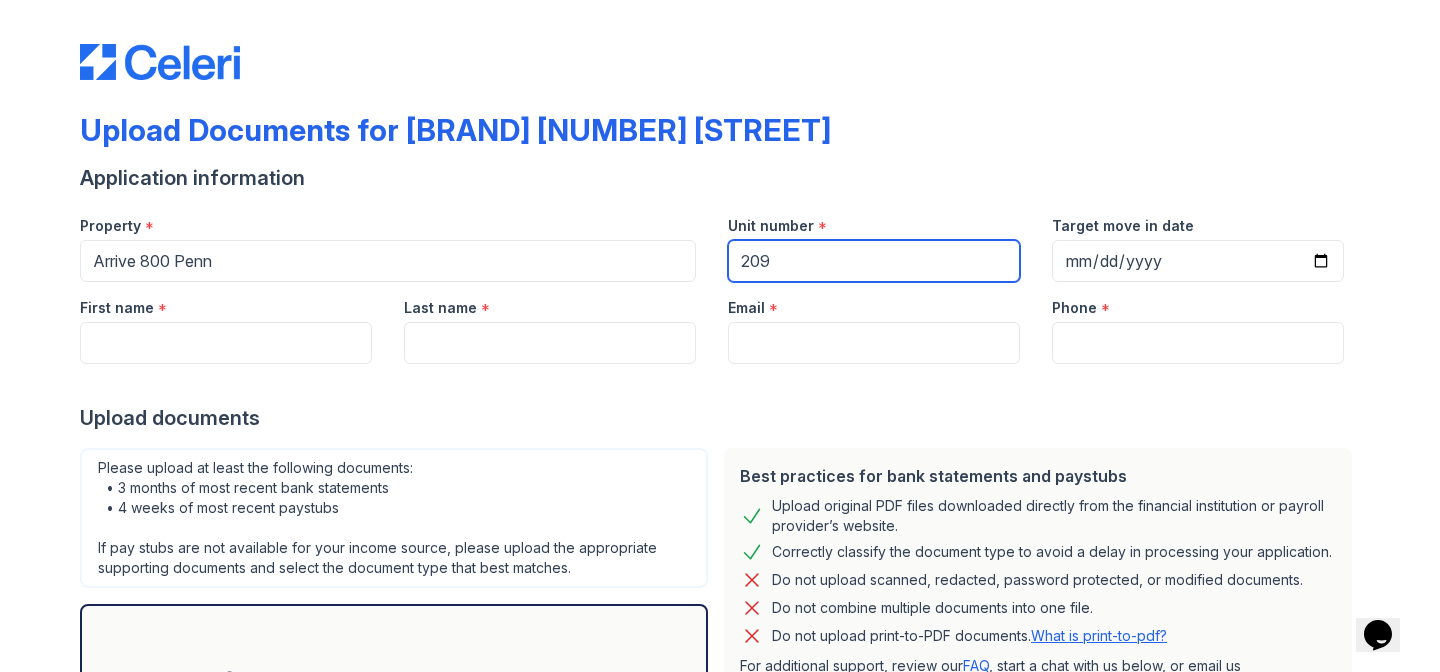 type on "209" 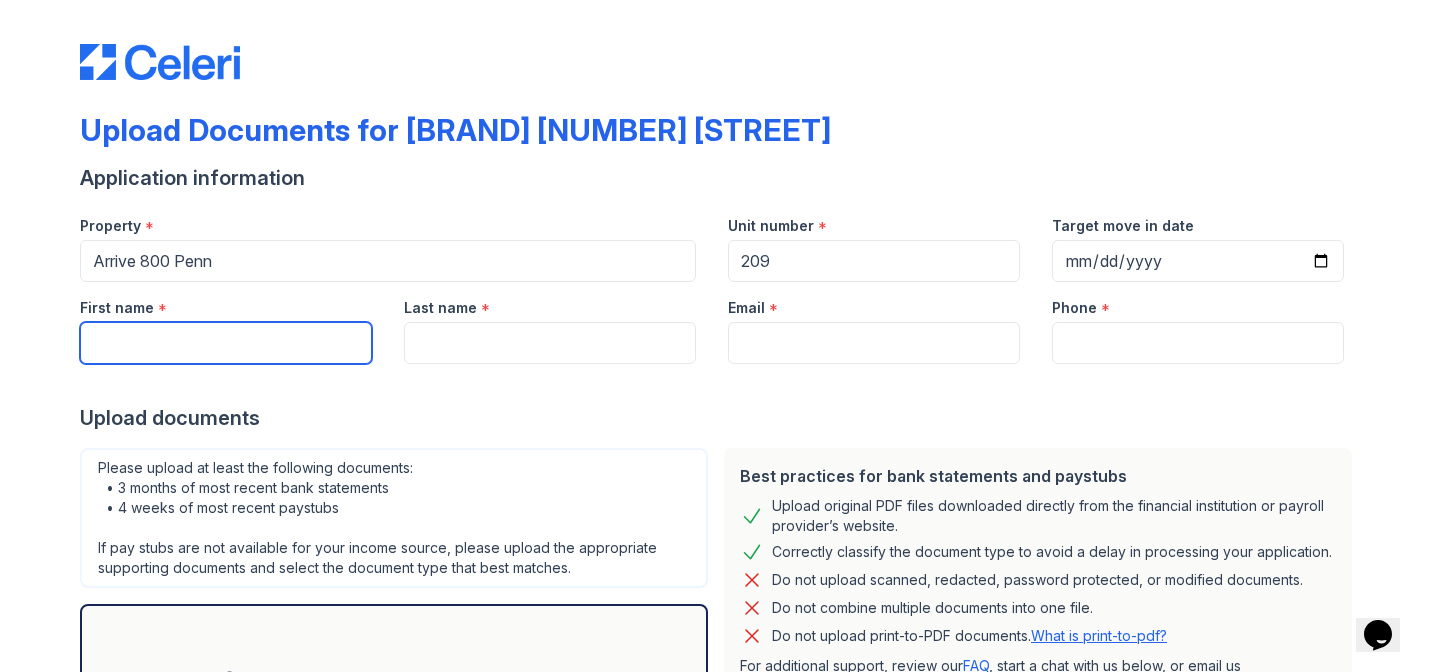 click on "First name" at bounding box center [226, 343] 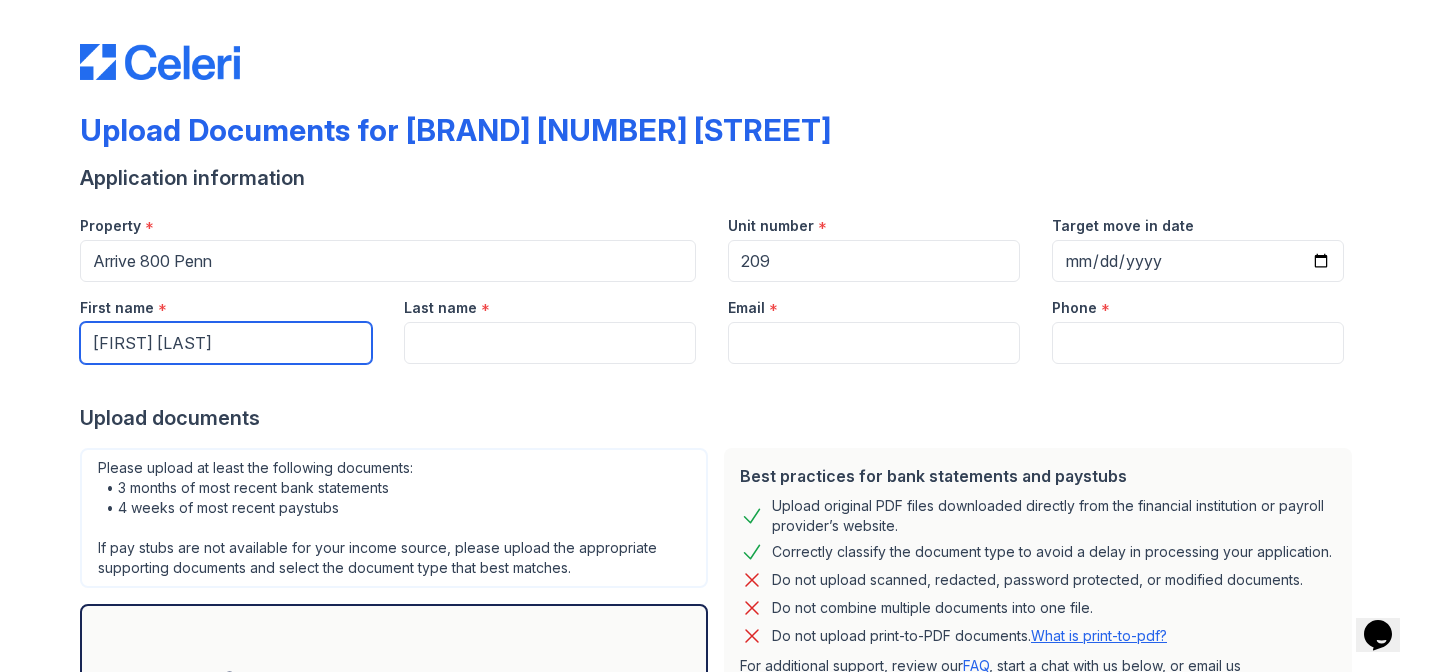 type on "[FIRST] [LAST]" 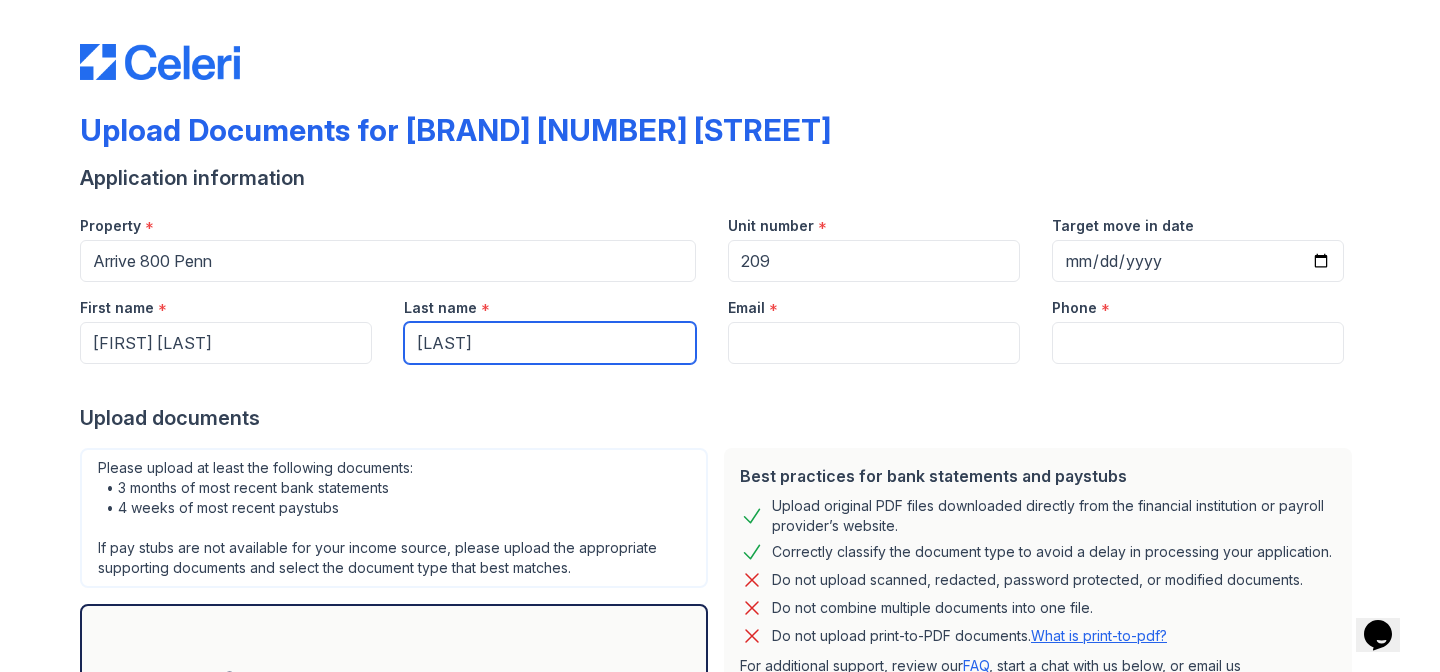 type on "[LAST]" 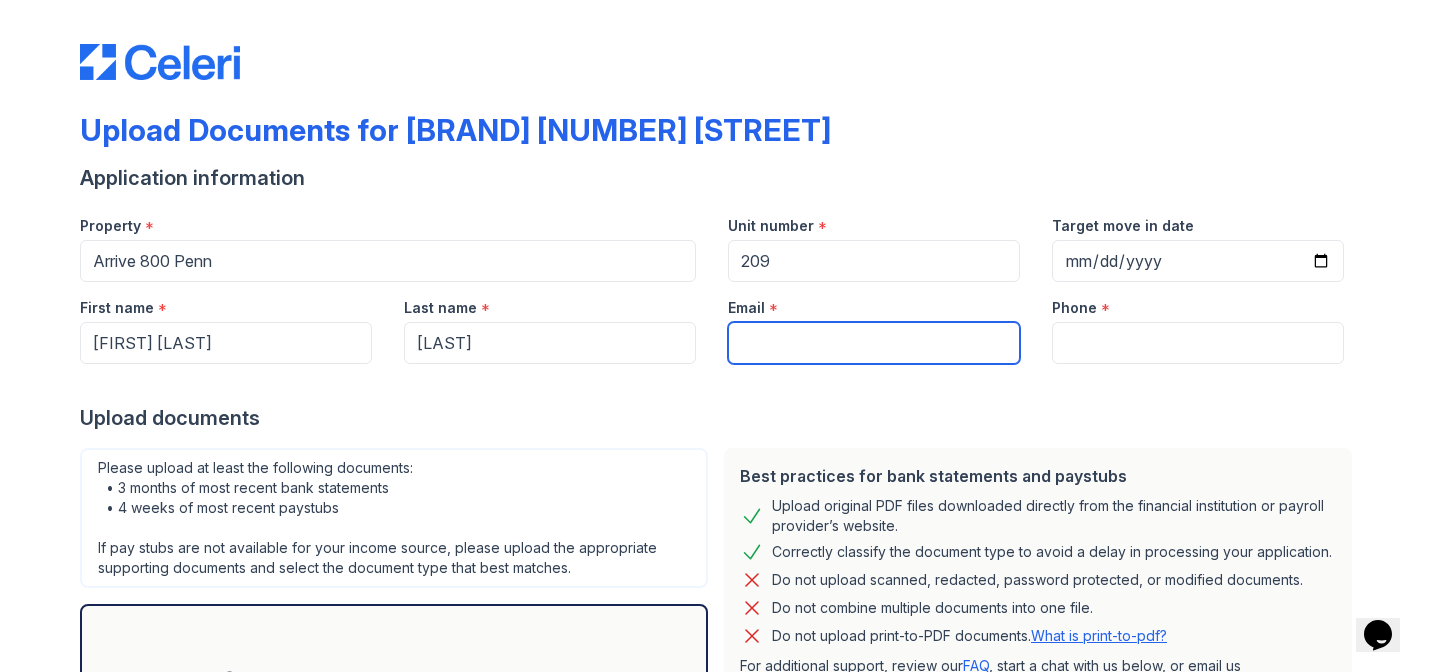 click on "Email" at bounding box center [874, 343] 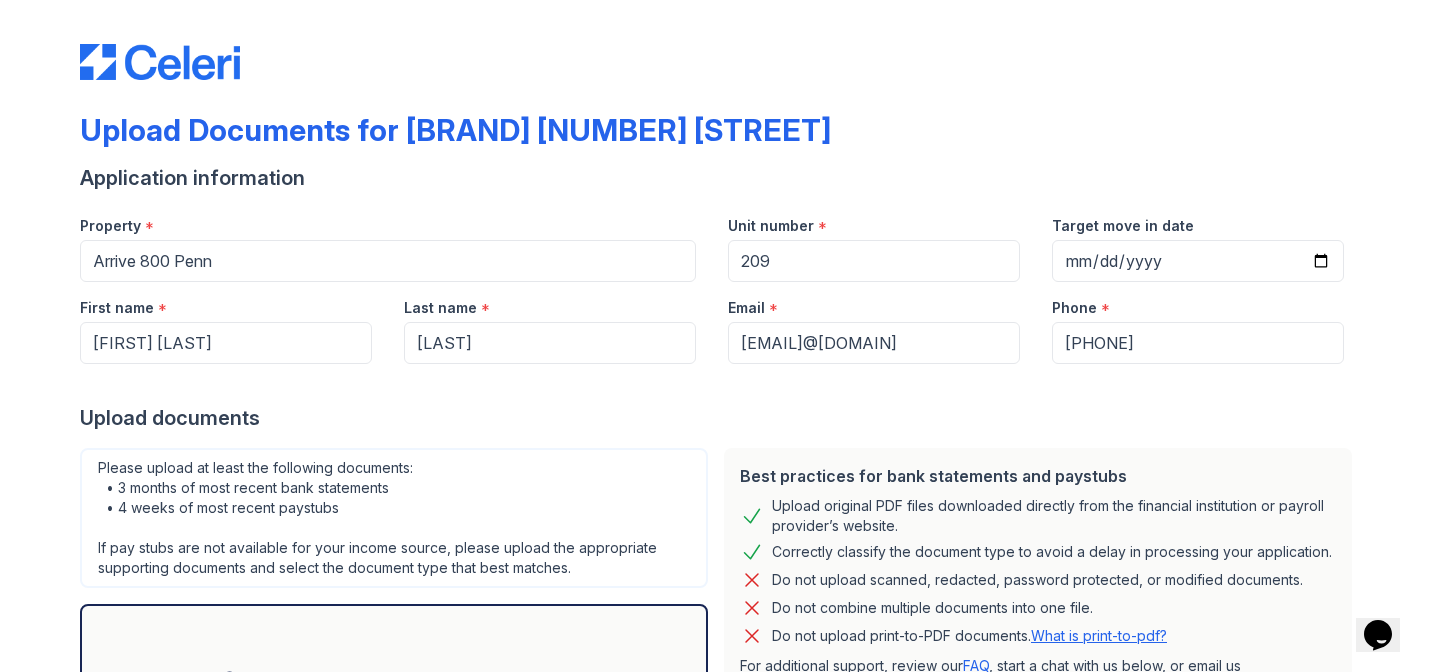 click on "Upload documents" at bounding box center [720, 418] 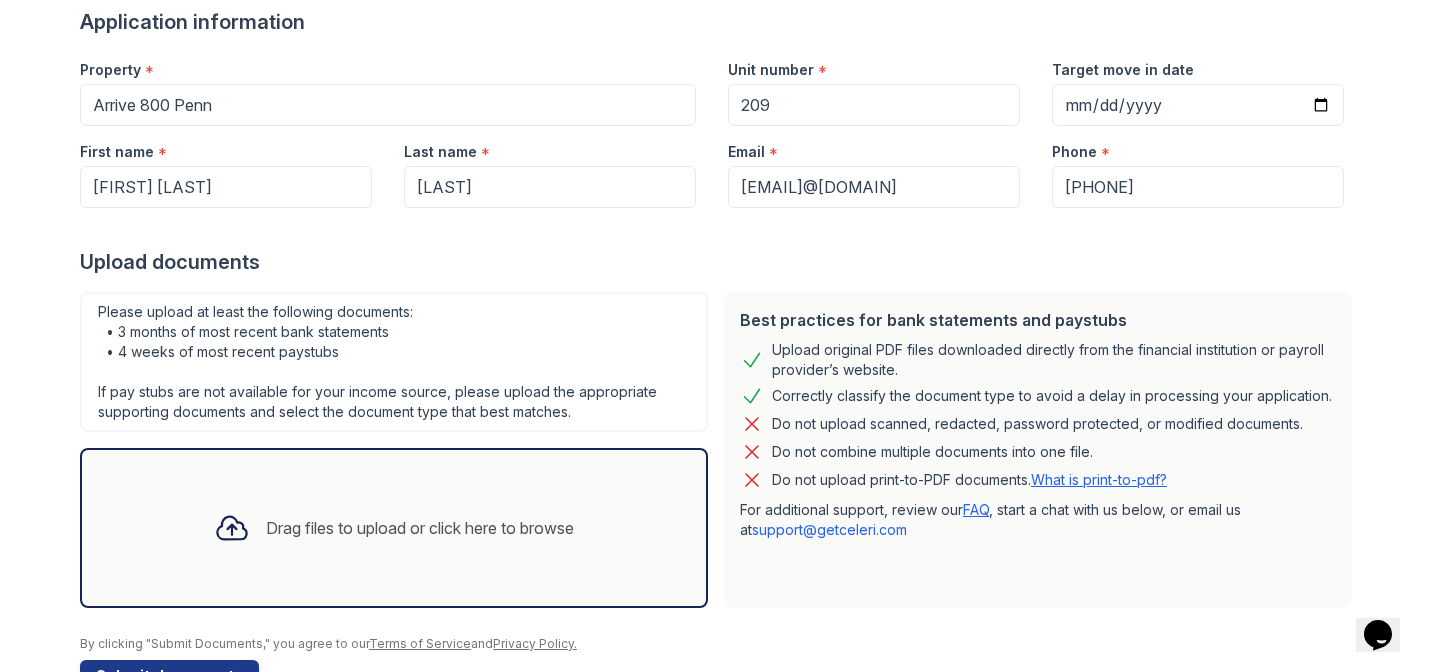 scroll, scrollTop: 220, scrollLeft: 0, axis: vertical 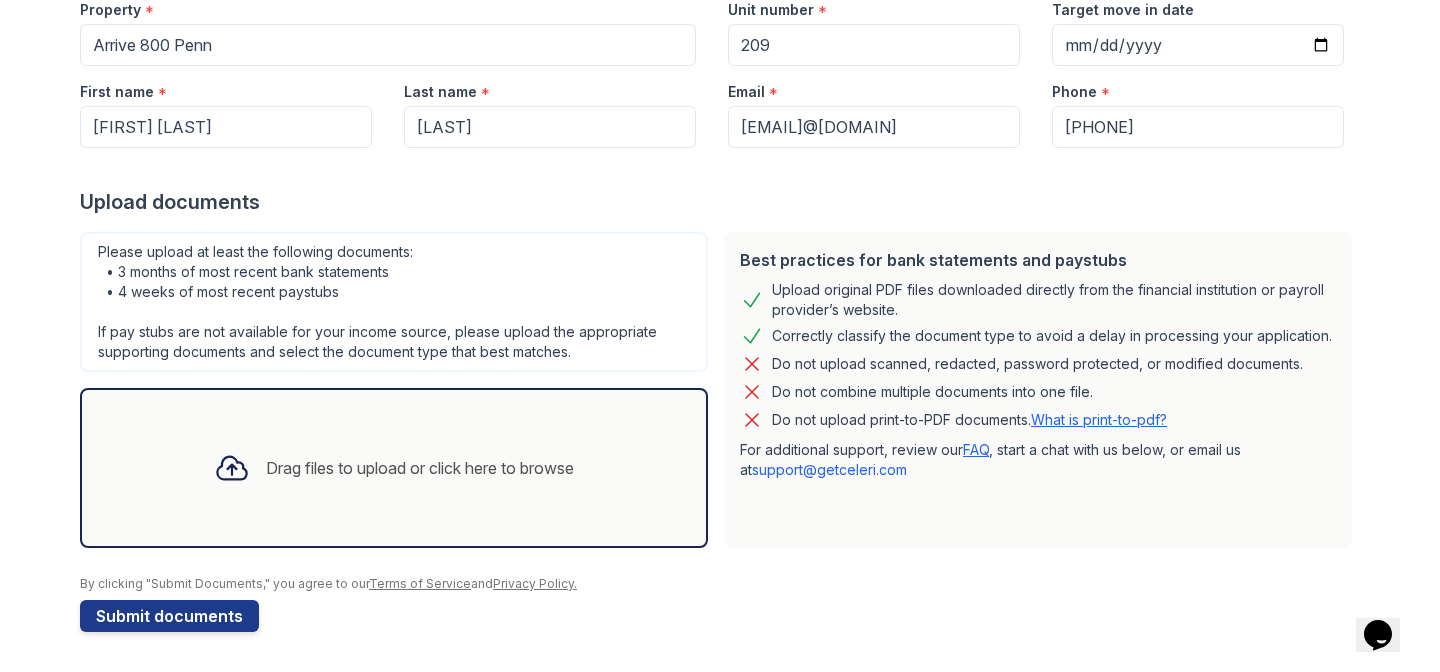 click on "Drag files to upload or click here to browse" at bounding box center (420, 468) 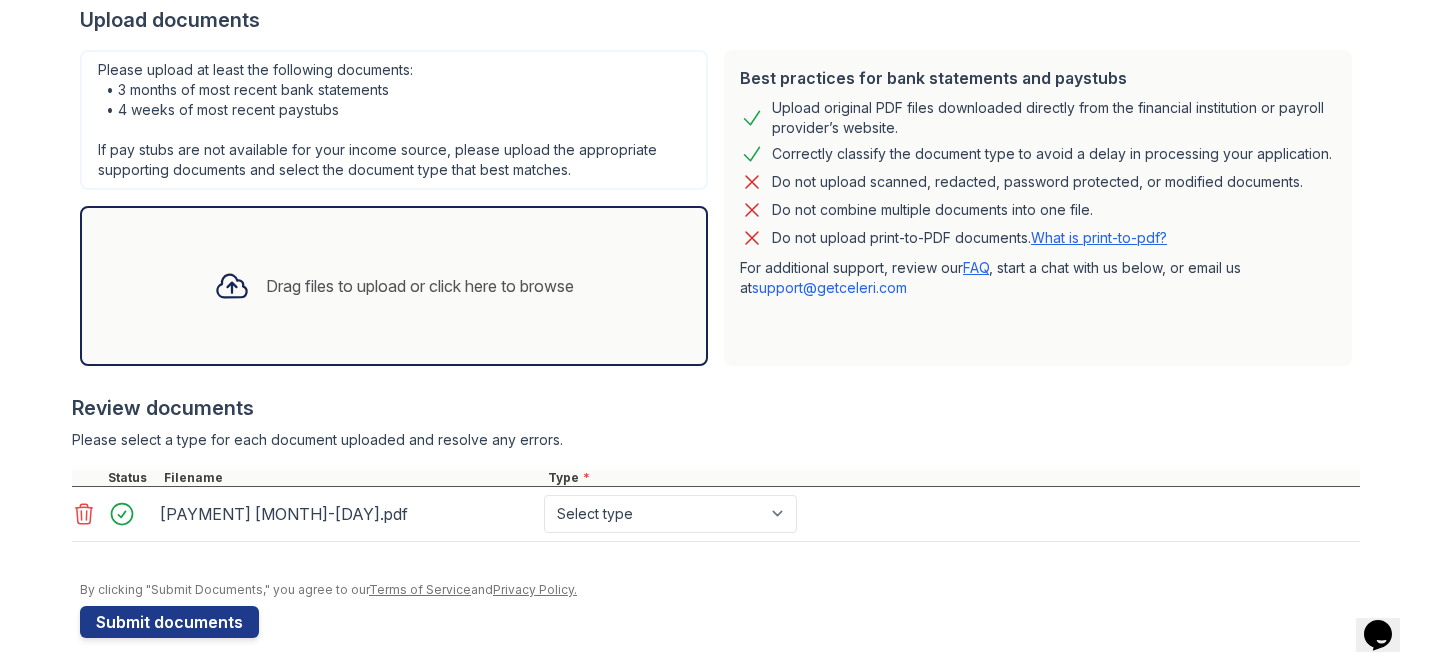 scroll, scrollTop: 407, scrollLeft: 0, axis: vertical 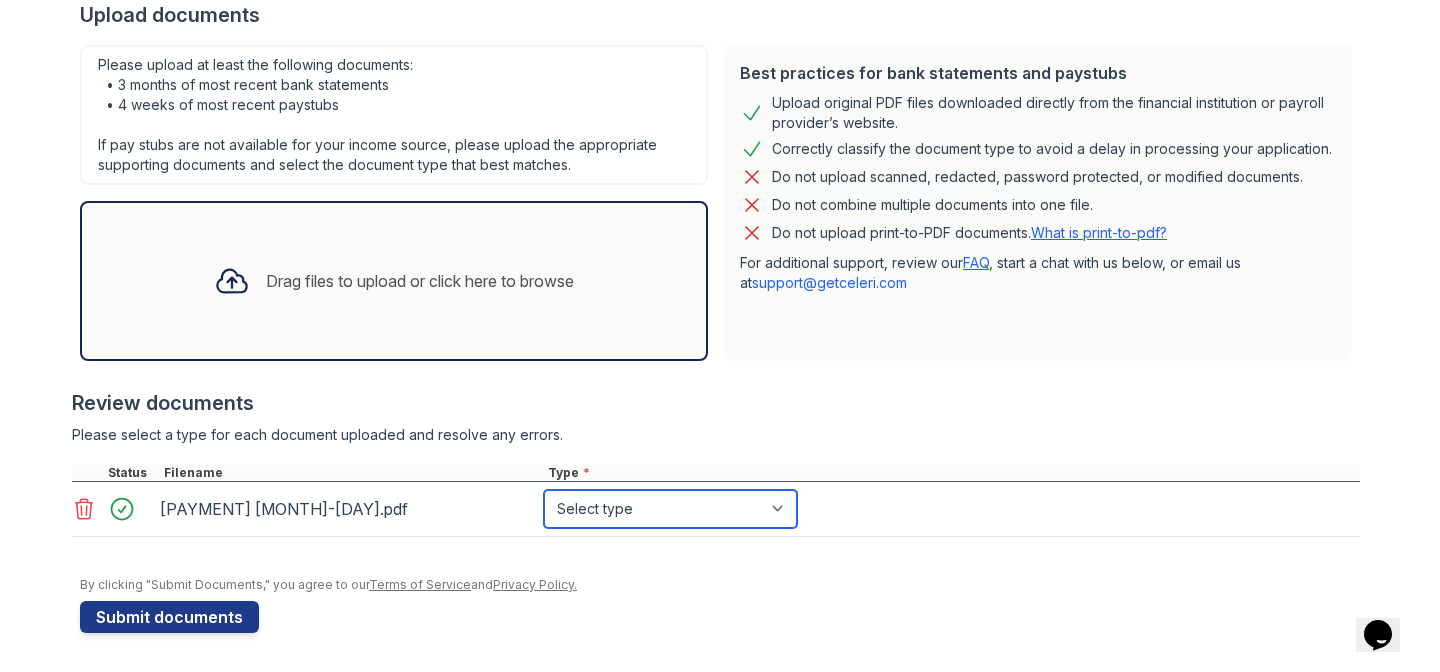 click on "Select type
Paystub
Bank Statement
Offer Letter
Tax Documents
Benefit Award Letter
Investment Account Statement
Other" at bounding box center [670, 509] 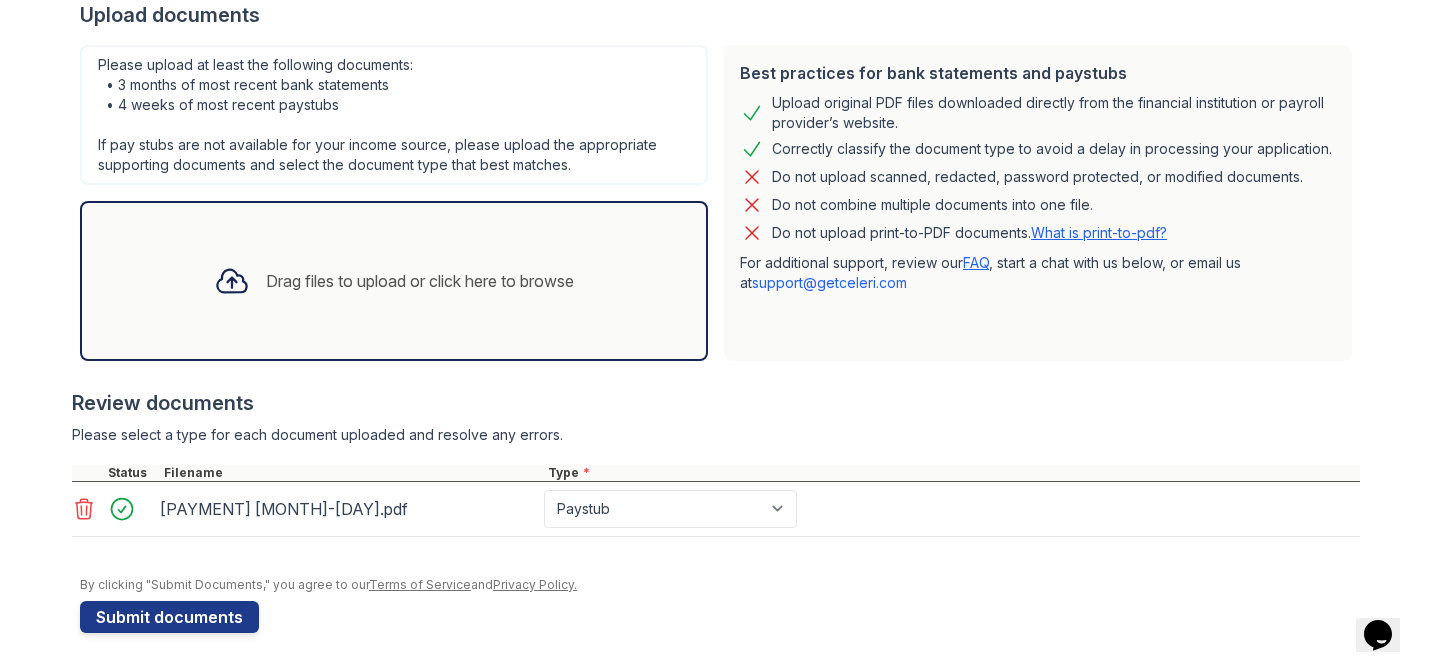 click on "Drag files to upload or click here to browse" at bounding box center (394, 281) 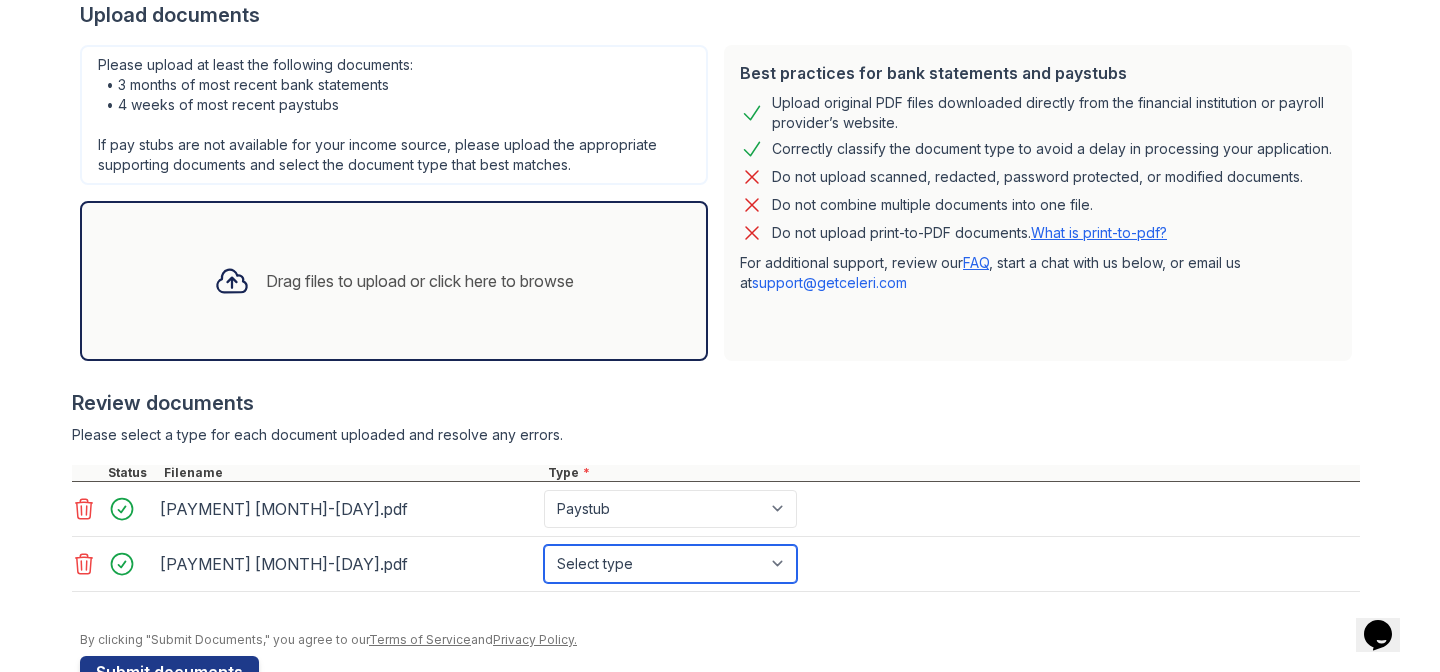 click on "Select type
Paystub
Bank Statement
Offer Letter
Tax Documents
Benefit Award Letter
Investment Account Statement
Other" at bounding box center (670, 564) 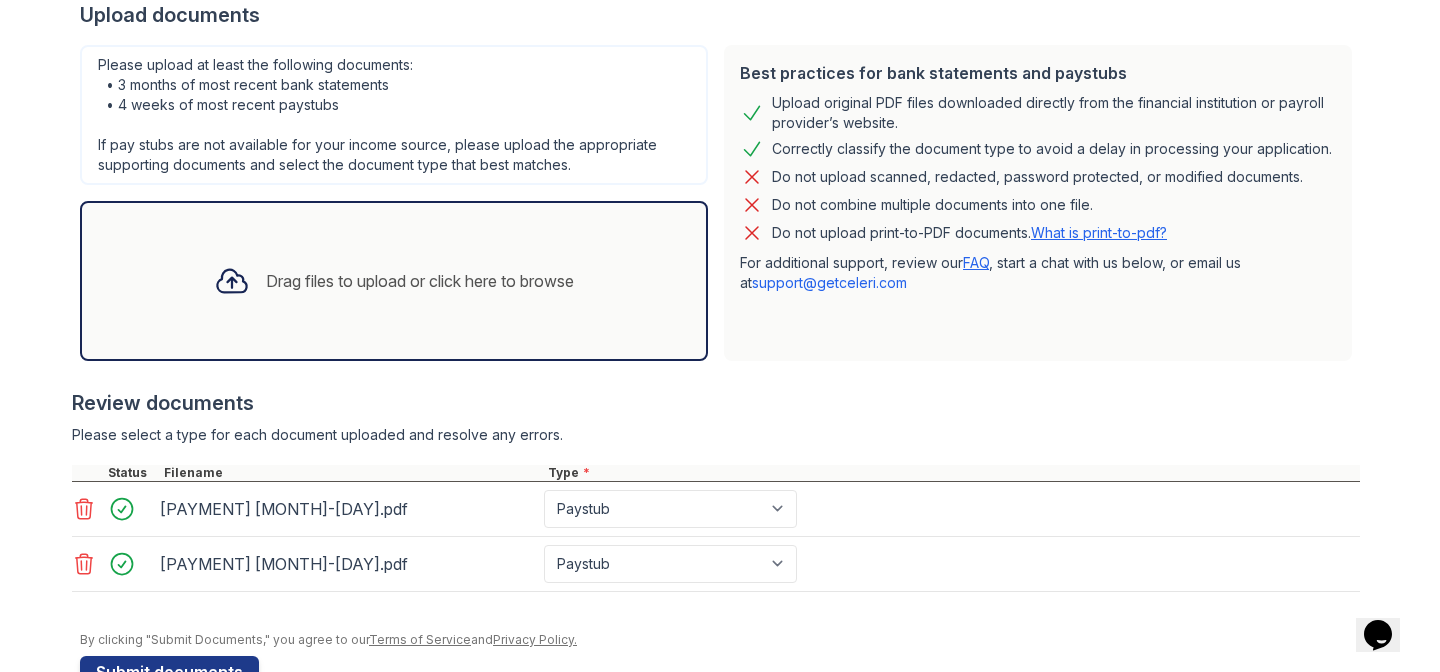 click on "By clicking "Submit Documents," you agree to our
Terms of Service
and
Privacy Policy." at bounding box center (720, 640) 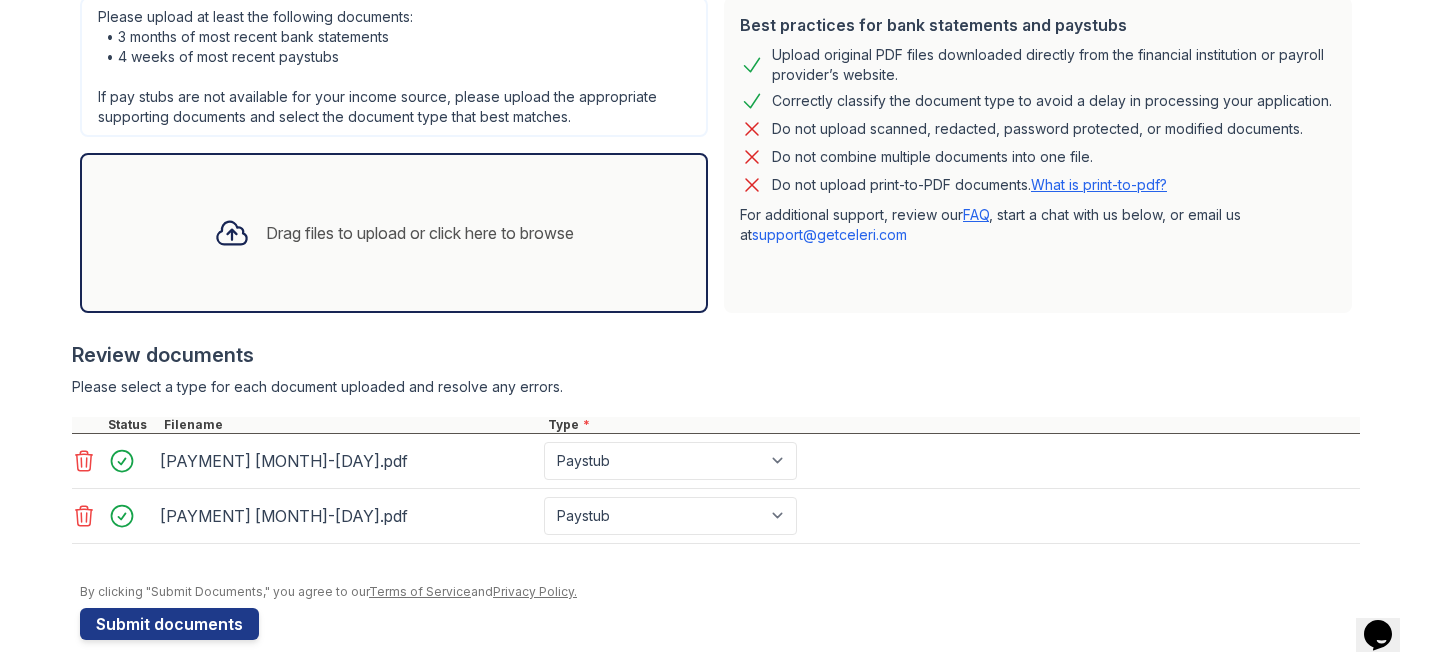 scroll, scrollTop: 458, scrollLeft: 0, axis: vertical 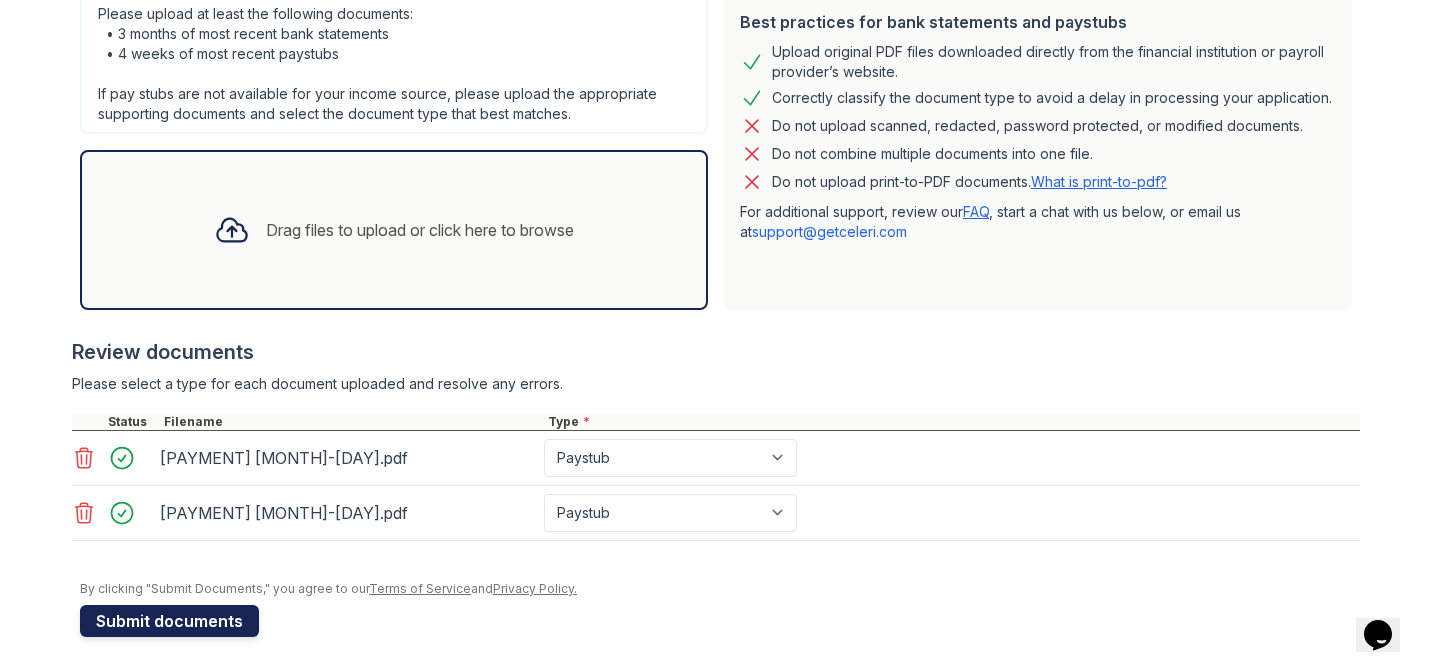 click on "Submit documents" at bounding box center [169, 621] 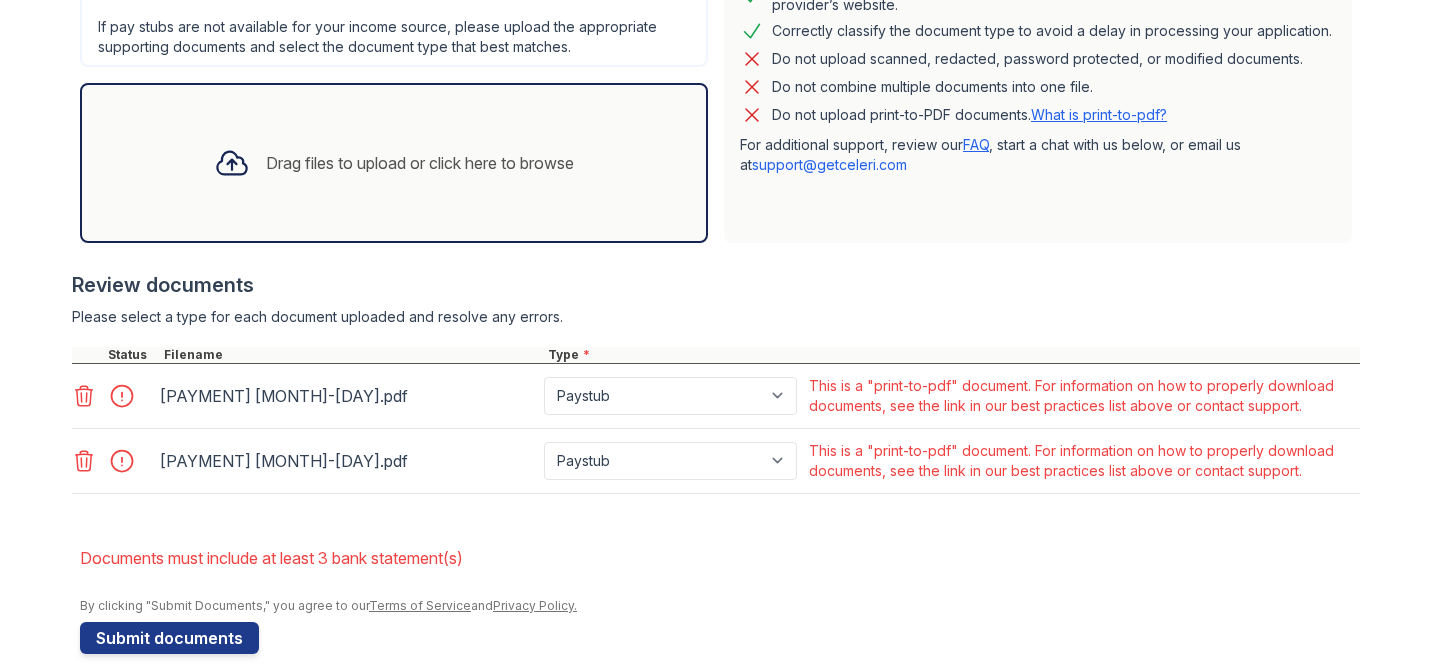 scroll, scrollTop: 577, scrollLeft: 0, axis: vertical 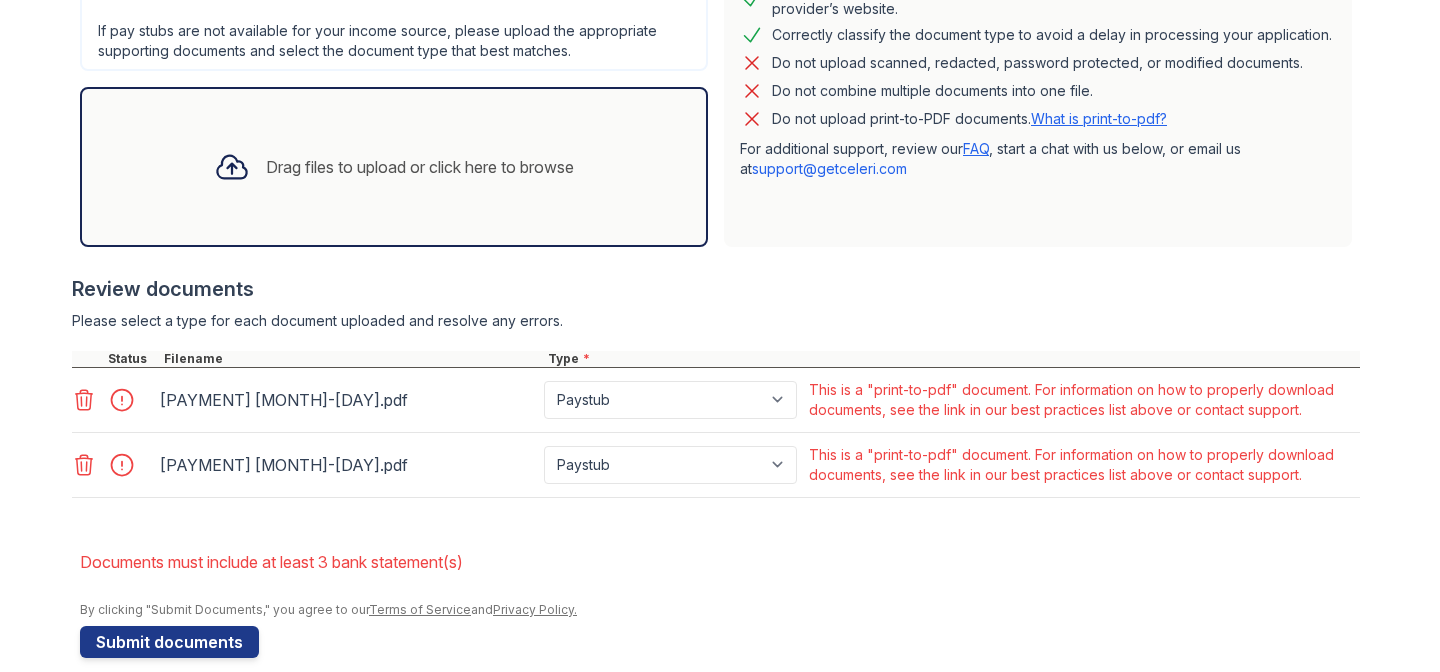 click on "Documents must include at least 3 bank statement(s)" at bounding box center [720, 562] 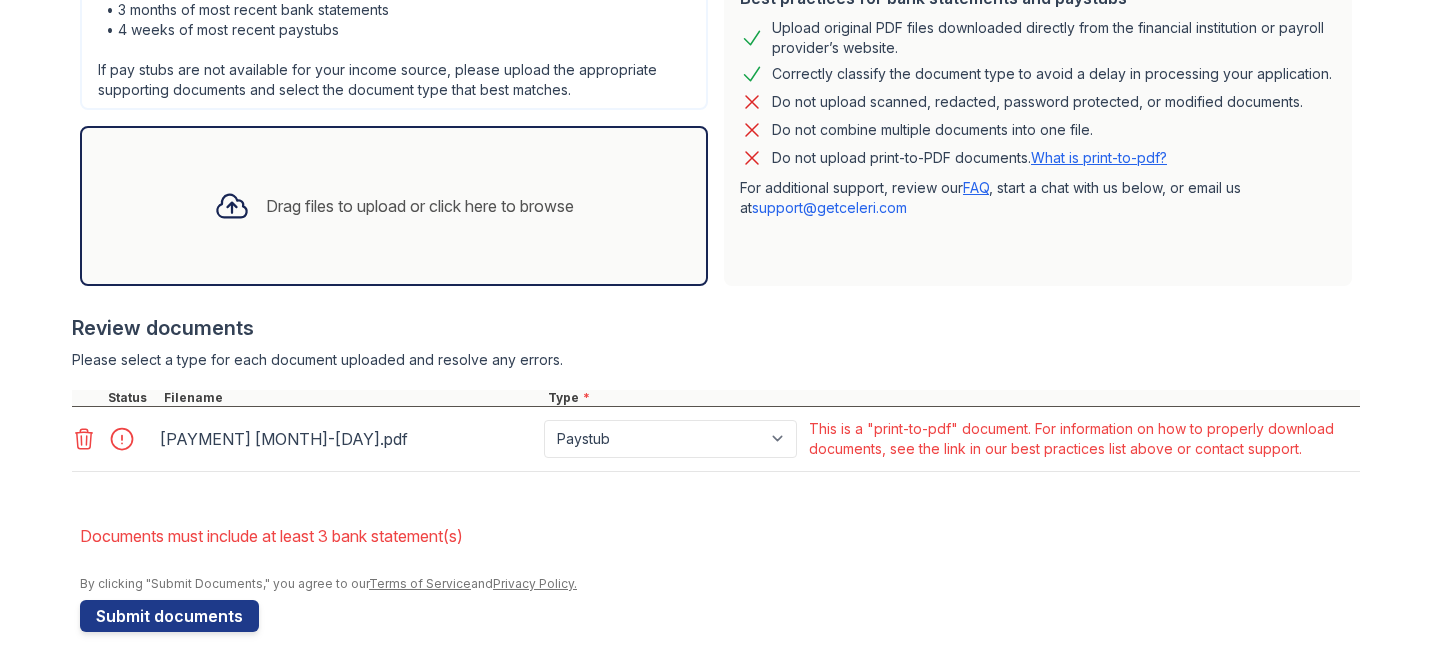 scroll, scrollTop: 538, scrollLeft: 0, axis: vertical 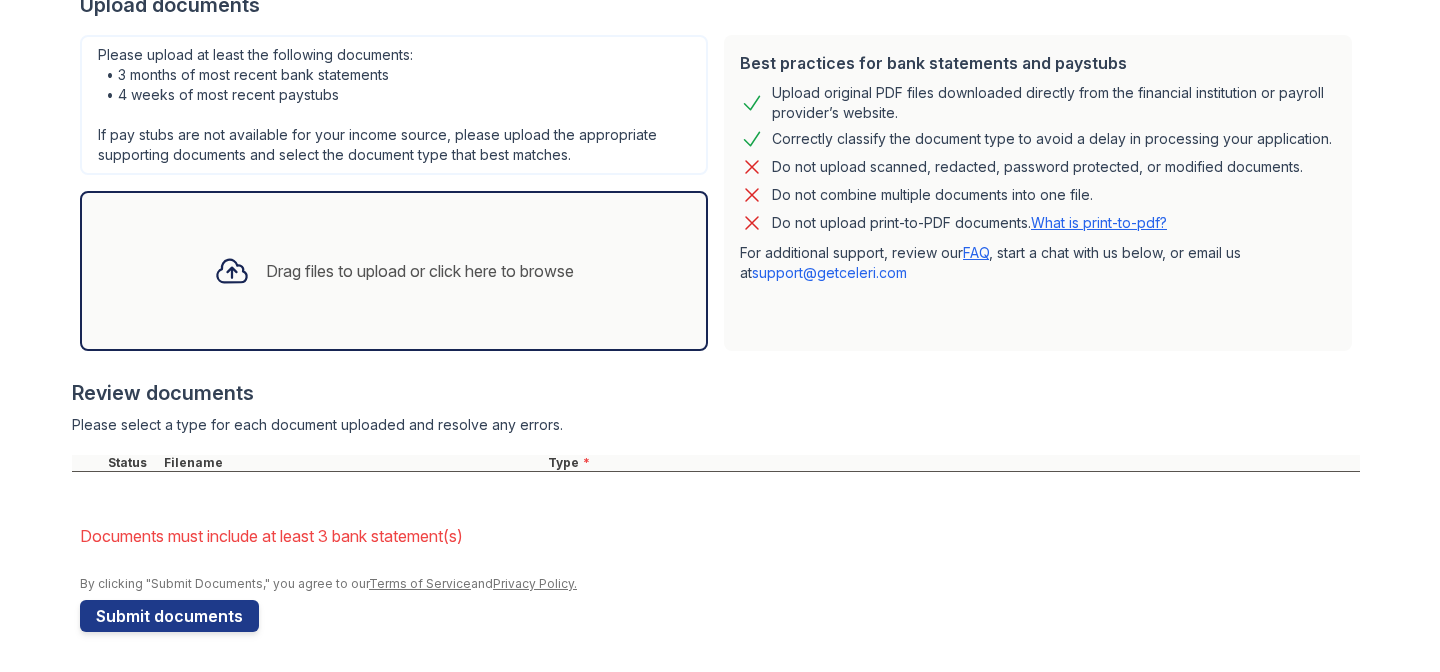 click 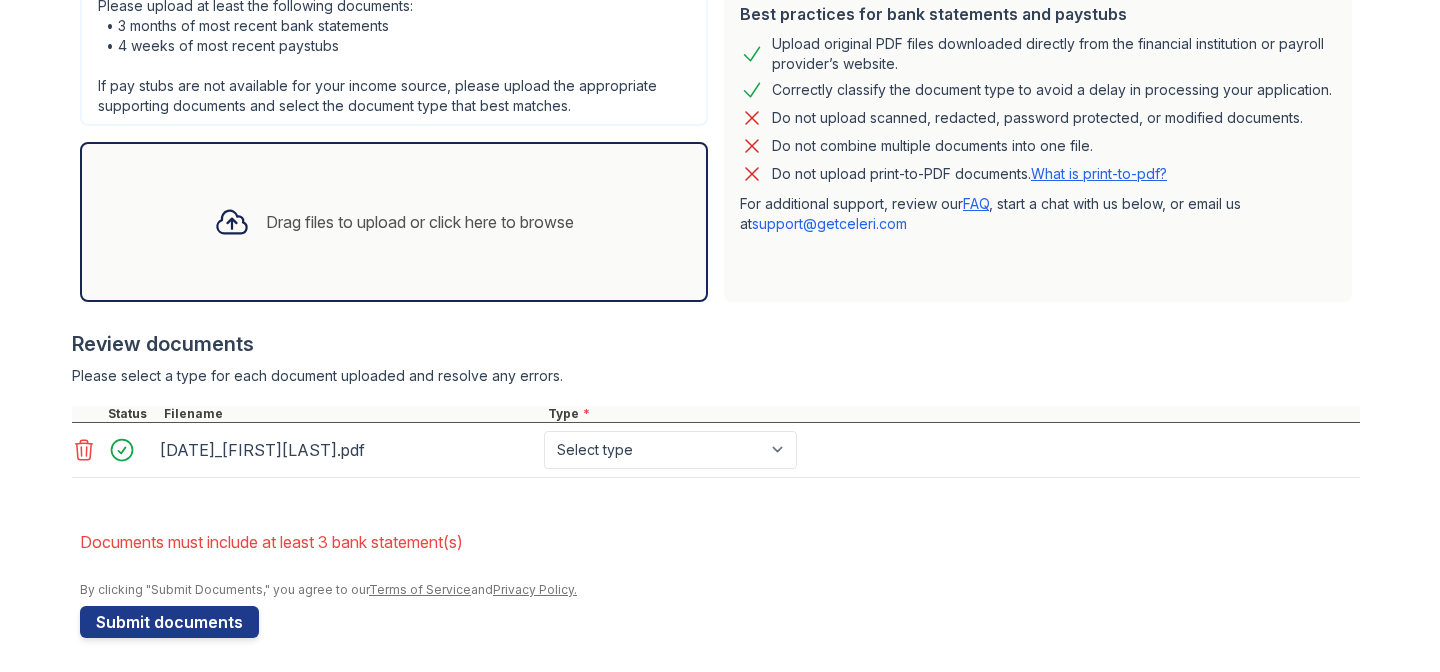 scroll, scrollTop: 528, scrollLeft: 0, axis: vertical 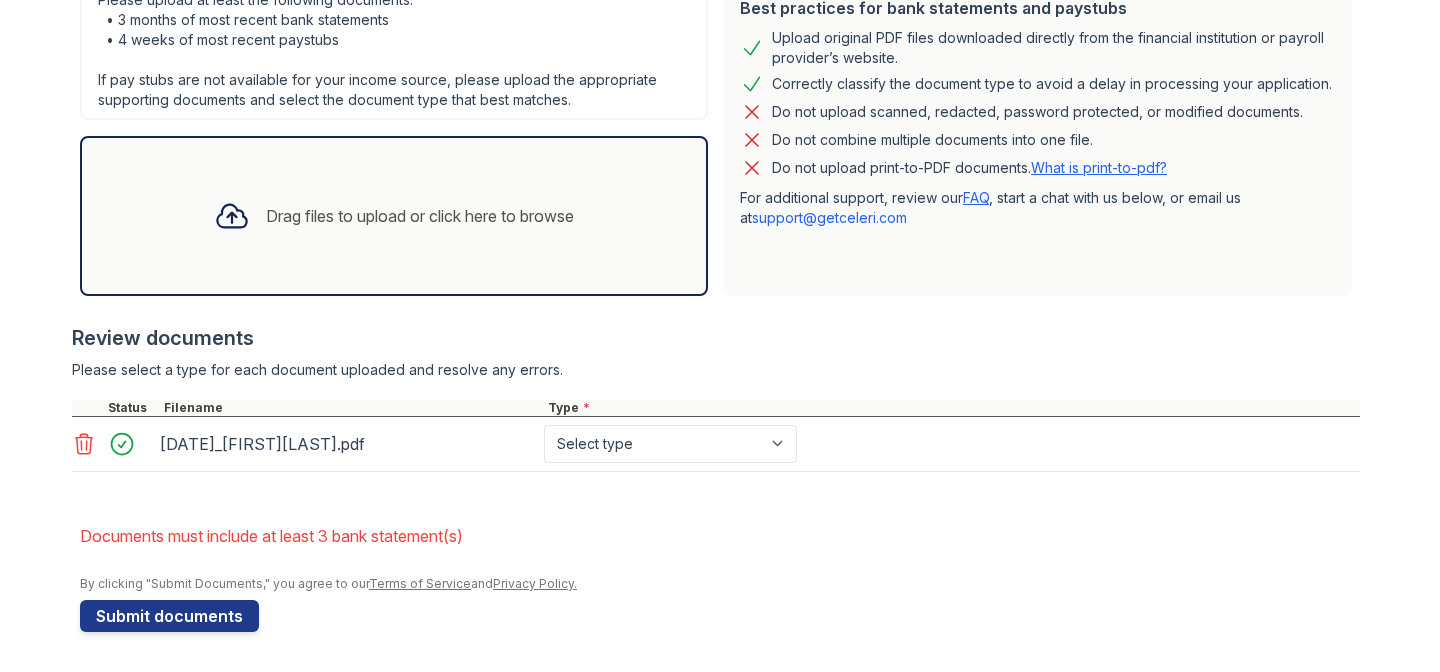 click on "Drag files to upload or click here to browse" at bounding box center (394, 216) 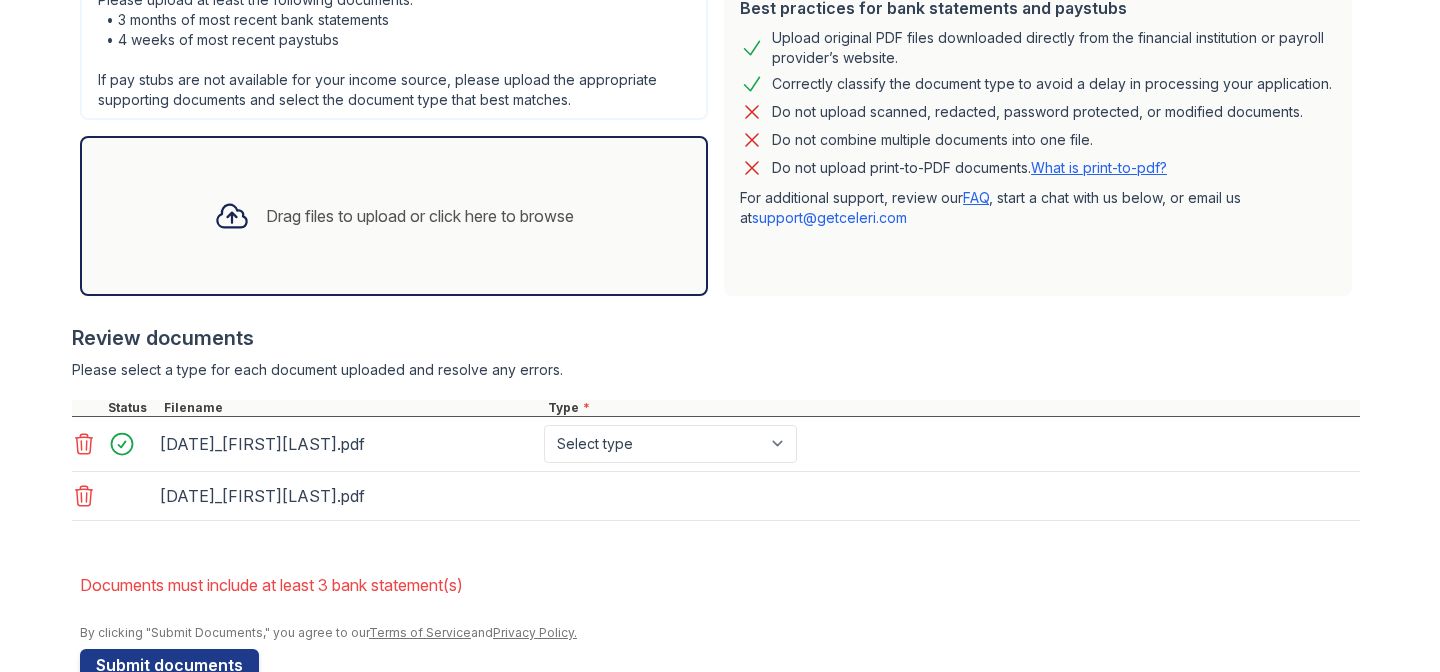 scroll, scrollTop: 538, scrollLeft: 0, axis: vertical 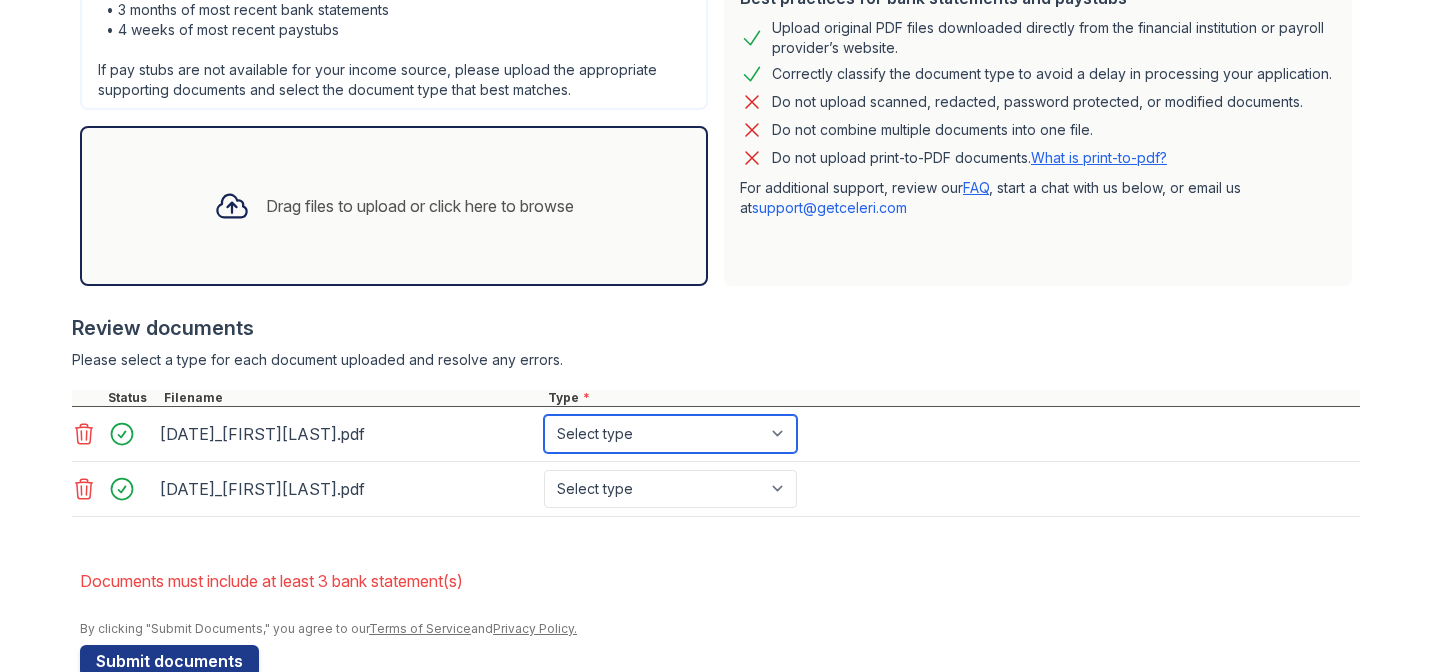 click on "Select type
Paystub
Bank Statement
Offer Letter
Tax Documents
Benefit Award Letter
Investment Account Statement
Other" at bounding box center (670, 434) 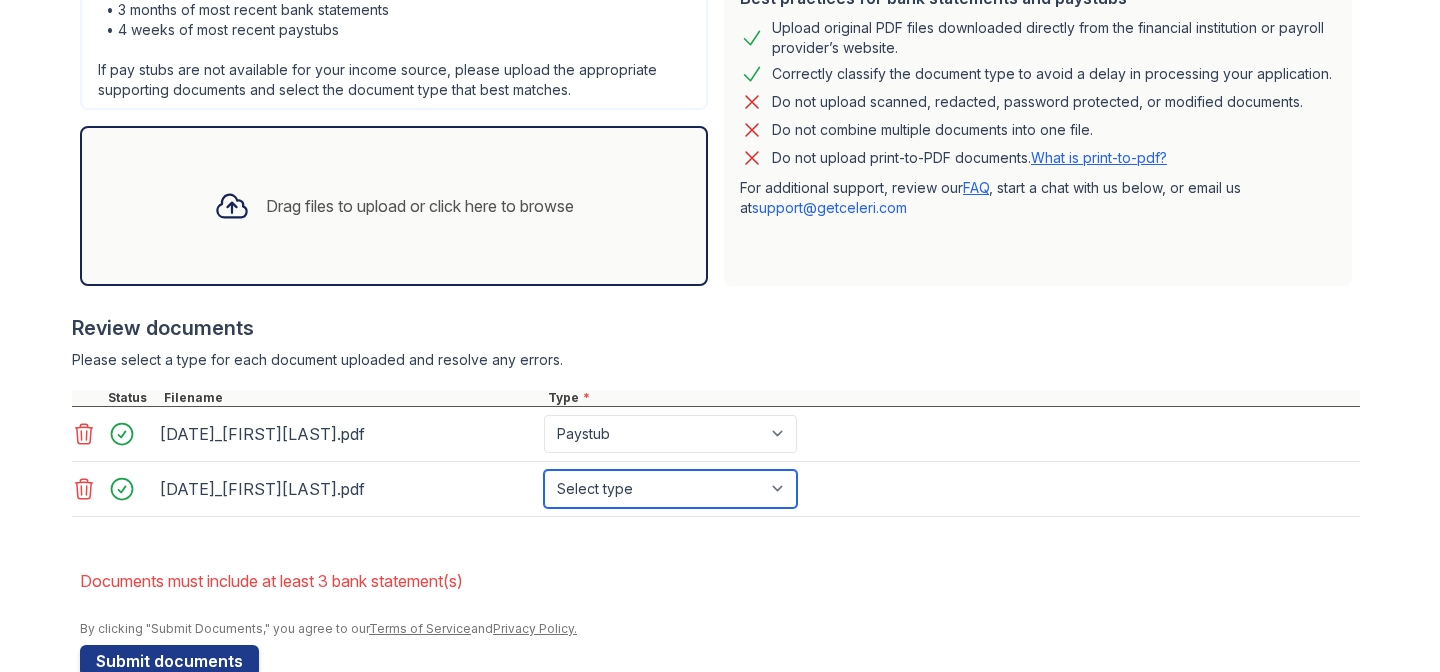 click on "Select type
Paystub
Bank Statement
Offer Letter
Tax Documents
Benefit Award Letter
Investment Account Statement
Other" at bounding box center [670, 489] 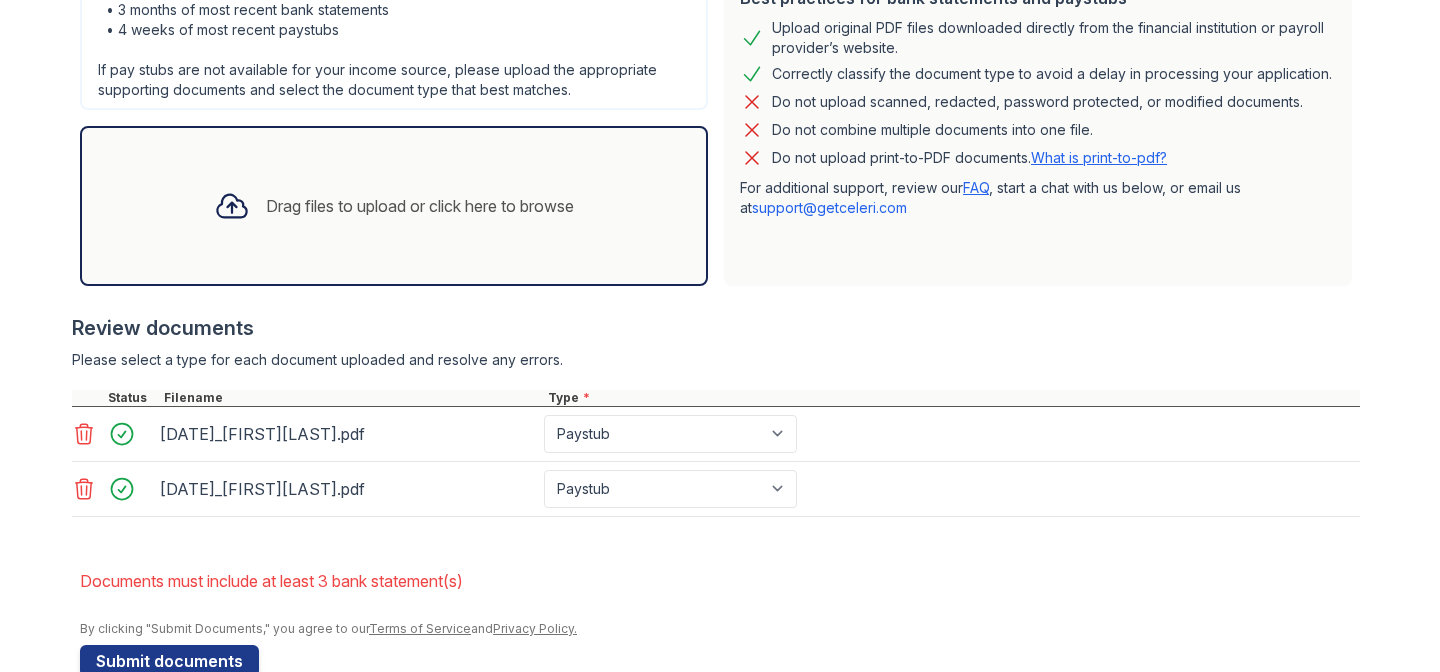 click on "Documents must include at least 3 bank statement(s)" at bounding box center [720, 581] 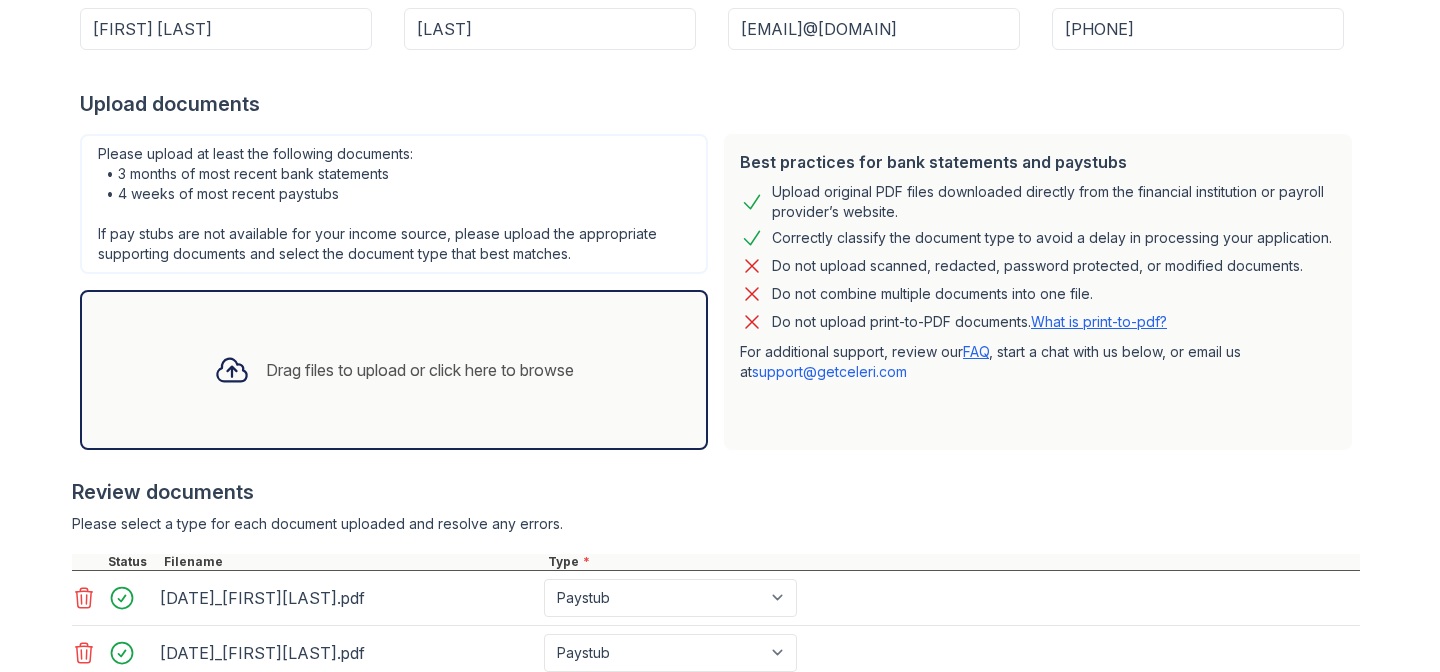 scroll, scrollTop: 583, scrollLeft: 0, axis: vertical 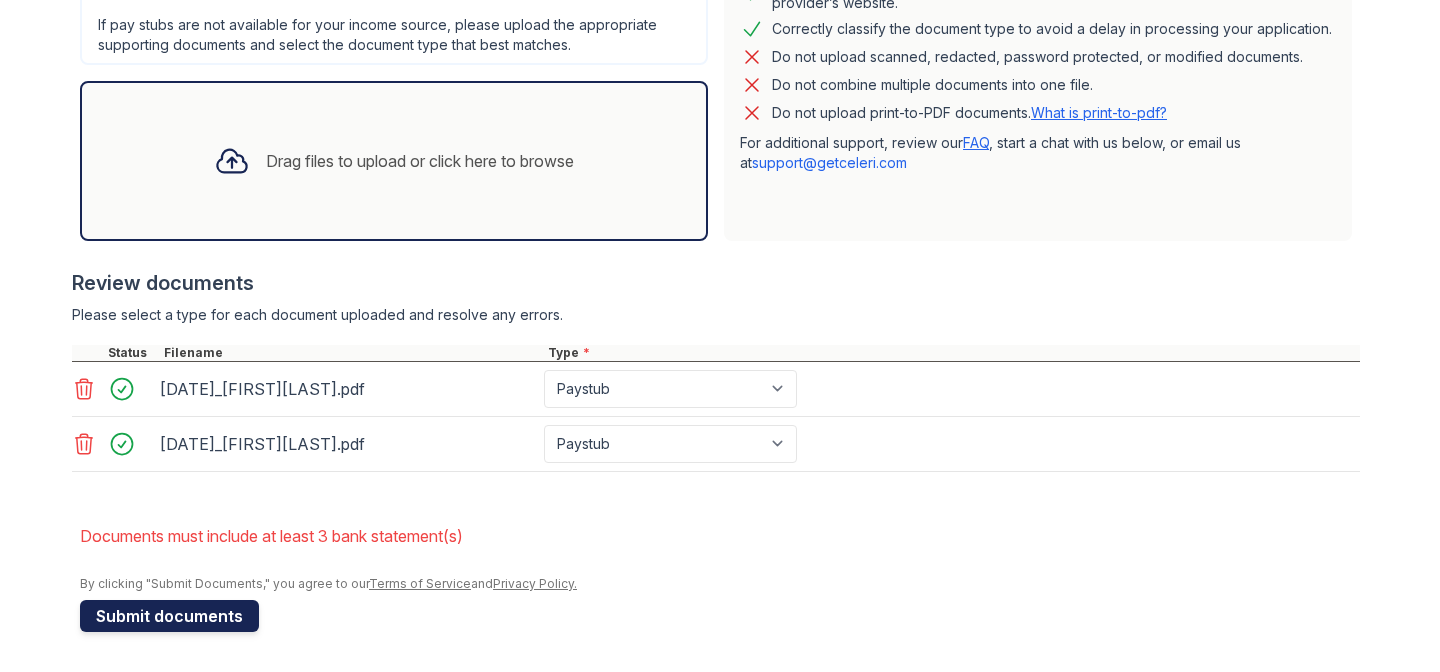 click on "Submit documents" at bounding box center [169, 616] 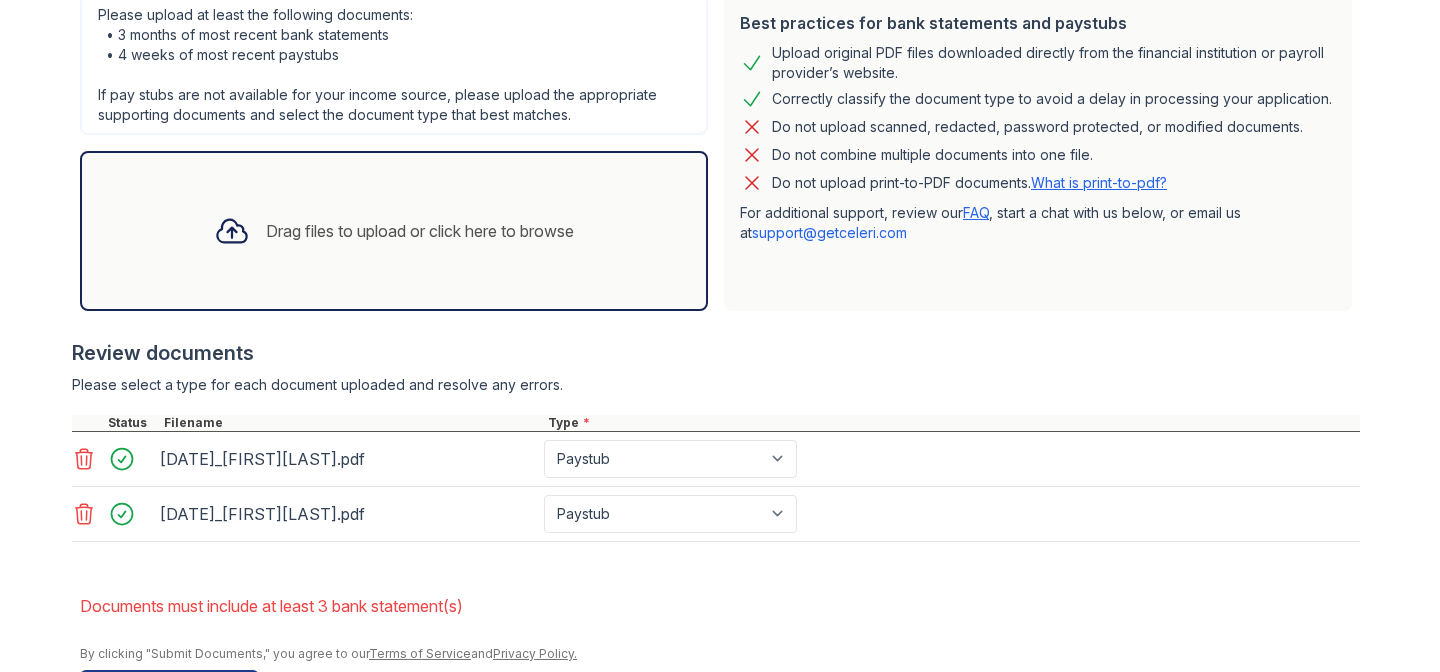 scroll, scrollTop: 521, scrollLeft: 0, axis: vertical 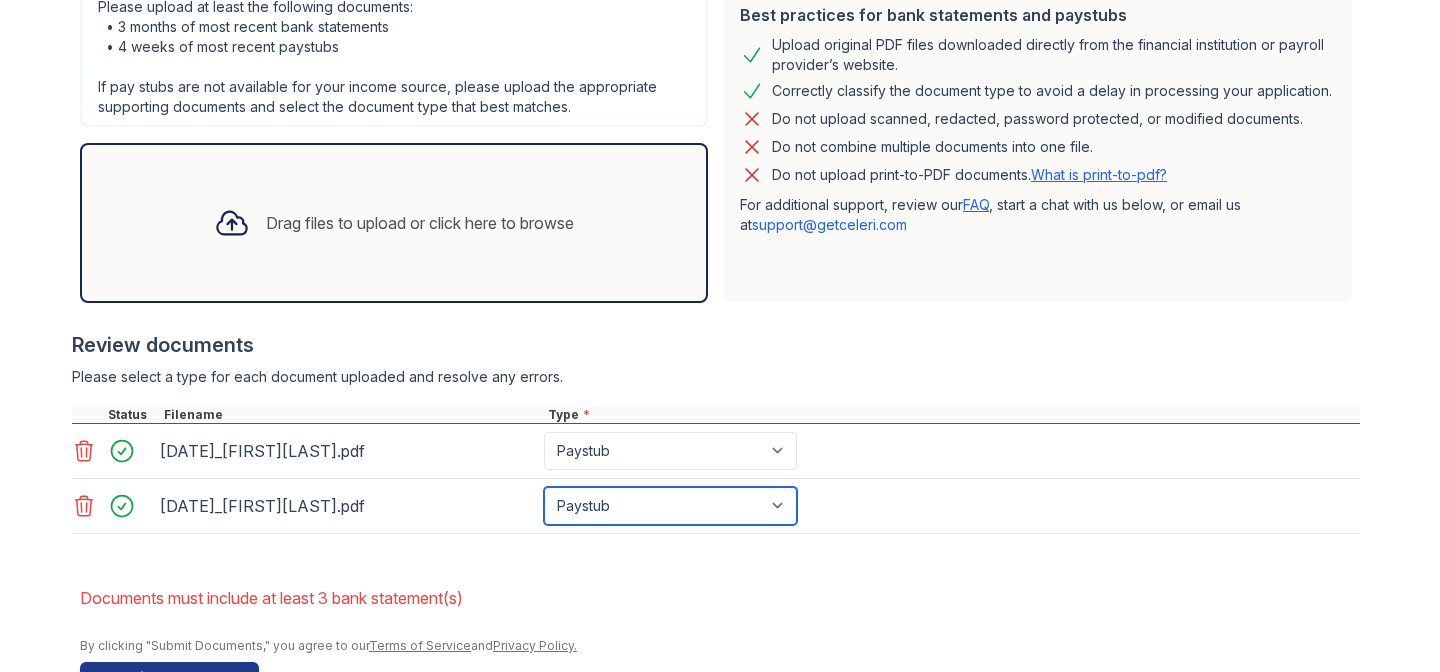 click on "Paystub
Bank Statement
Offer Letter
Tax Documents
Benefit Award Letter
Investment Account Statement
Other" at bounding box center [670, 506] 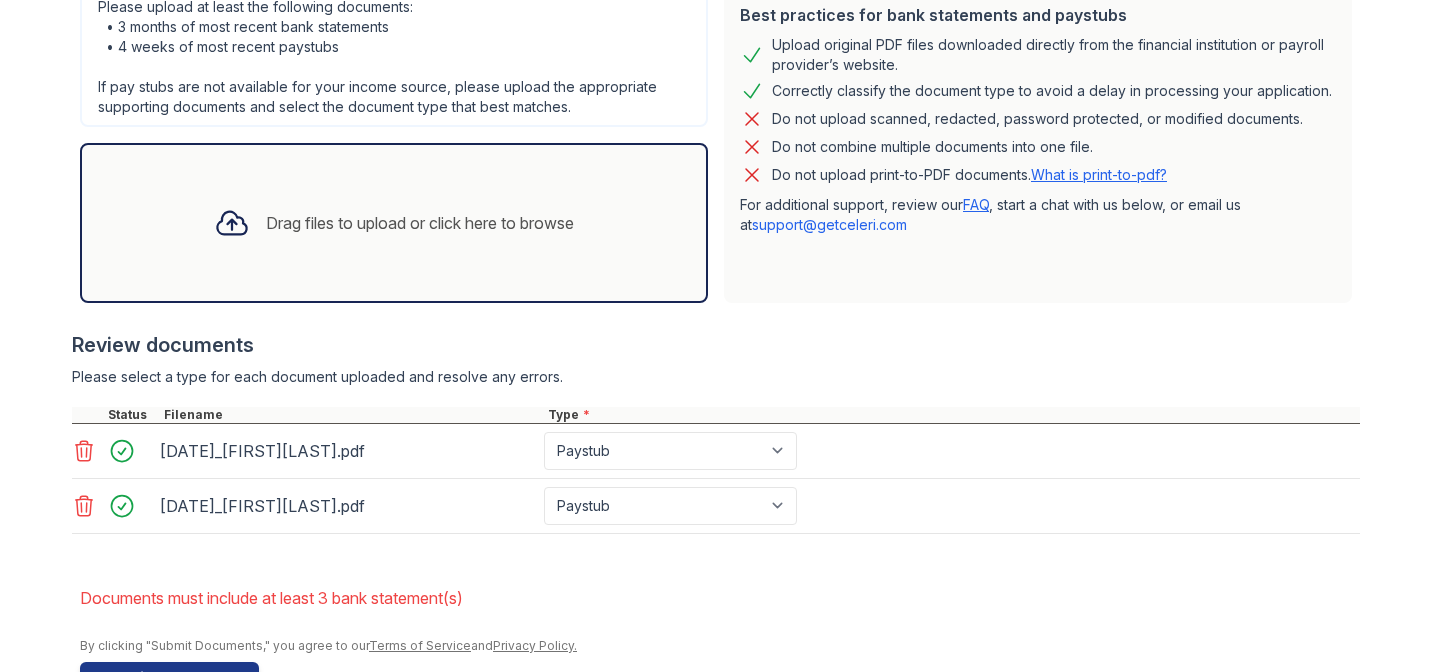 click on "Documents must include at least 3 bank statement(s)" at bounding box center [720, 598] 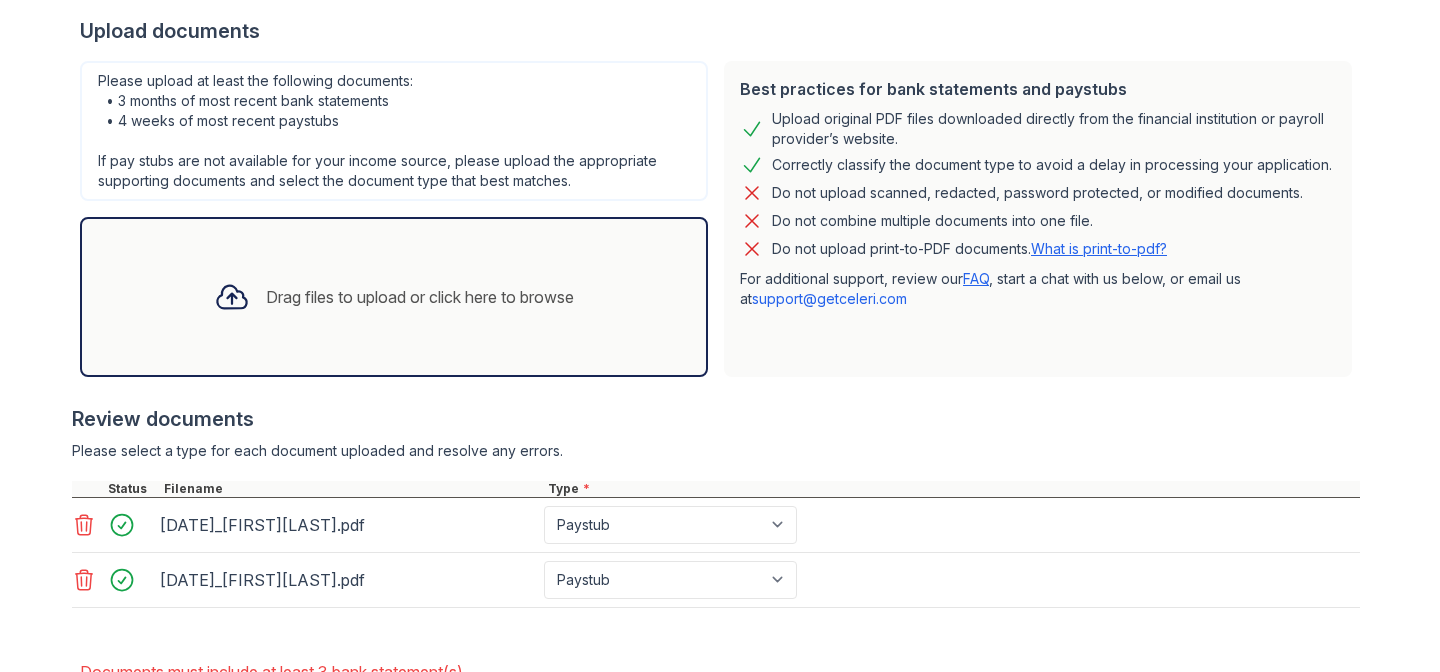 scroll, scrollTop: 583, scrollLeft: 0, axis: vertical 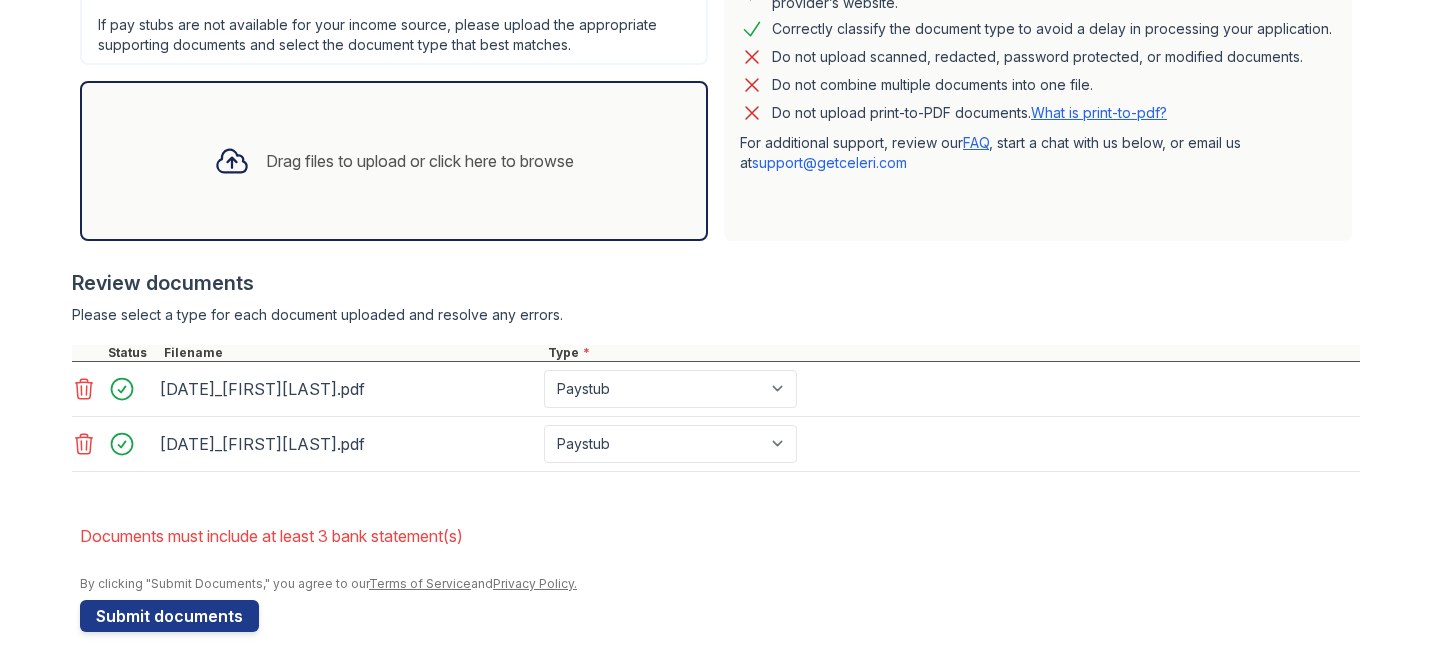 click on "Drag files to upload or click here to browse" at bounding box center (394, 161) 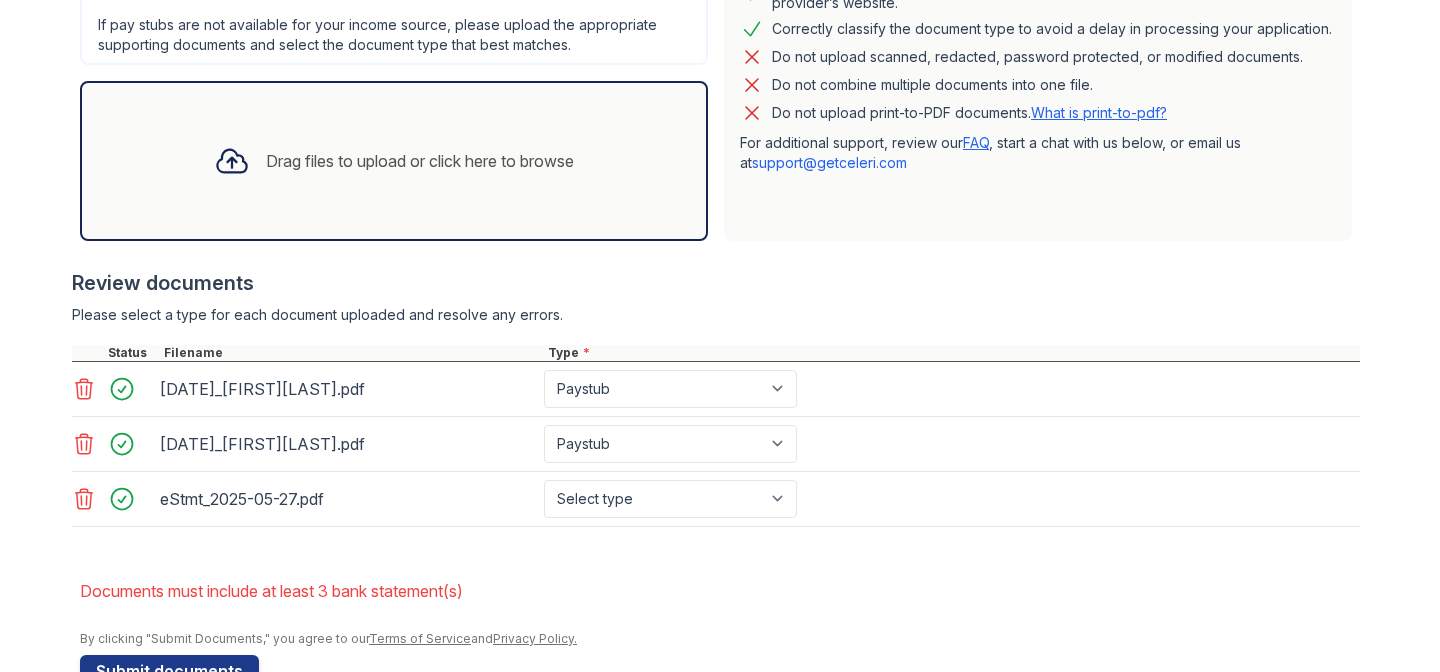 click on "Drag files to upload or click here to browse" at bounding box center [394, 161] 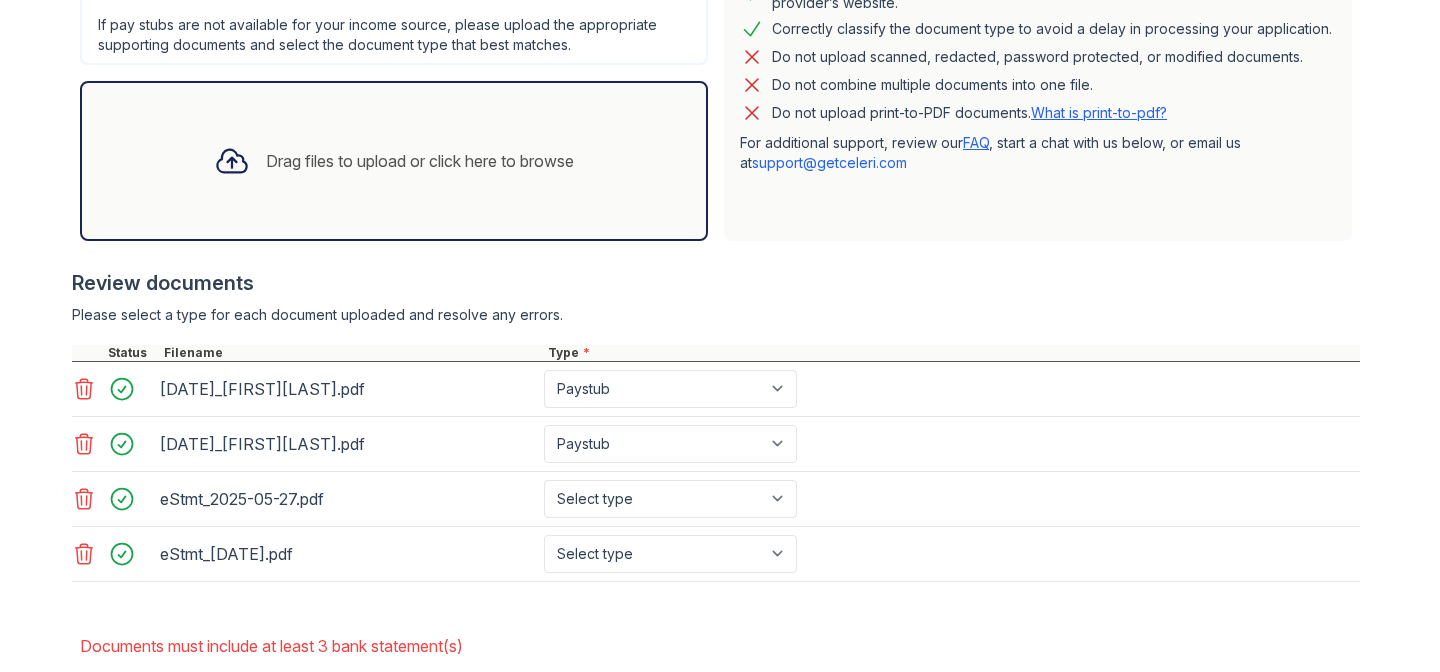 click on "Drag files to upload or click here to browse" at bounding box center [420, 161] 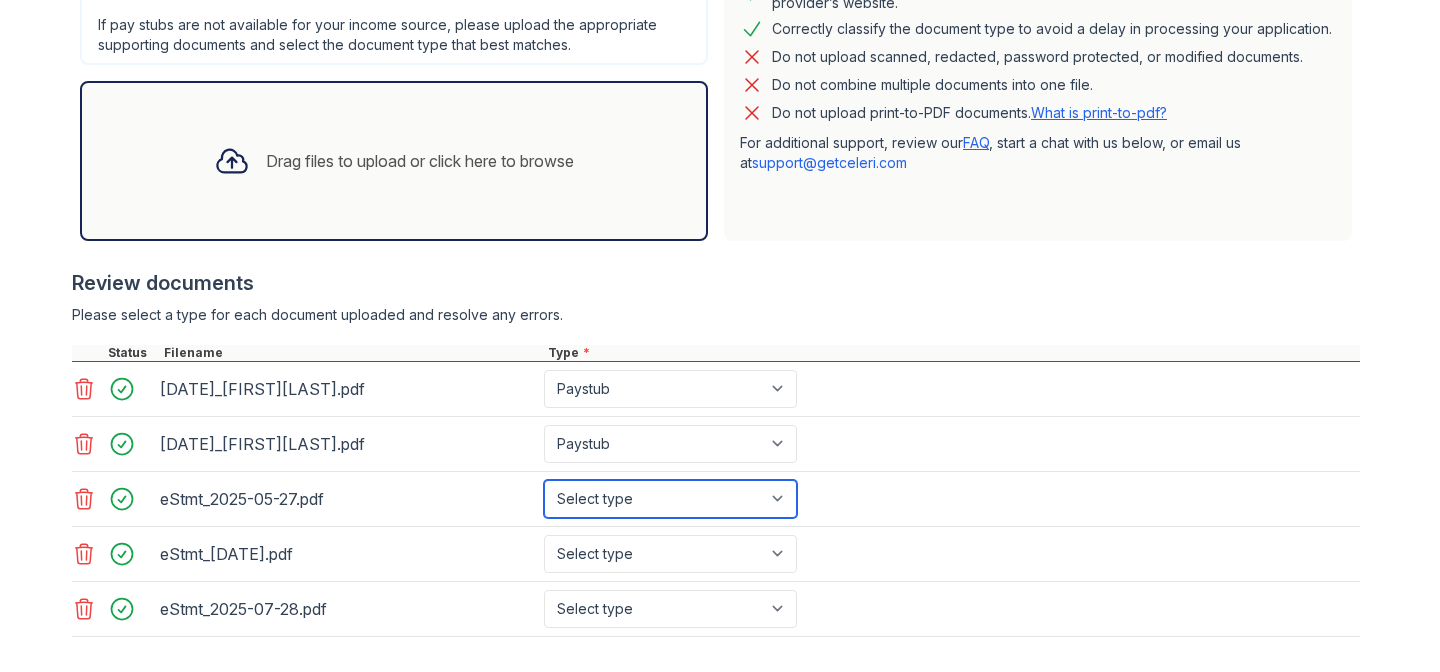 click on "Select type
Paystub
Bank Statement
Offer Letter
Tax Documents
Benefit Award Letter
Investment Account Statement
Other" at bounding box center [670, 499] 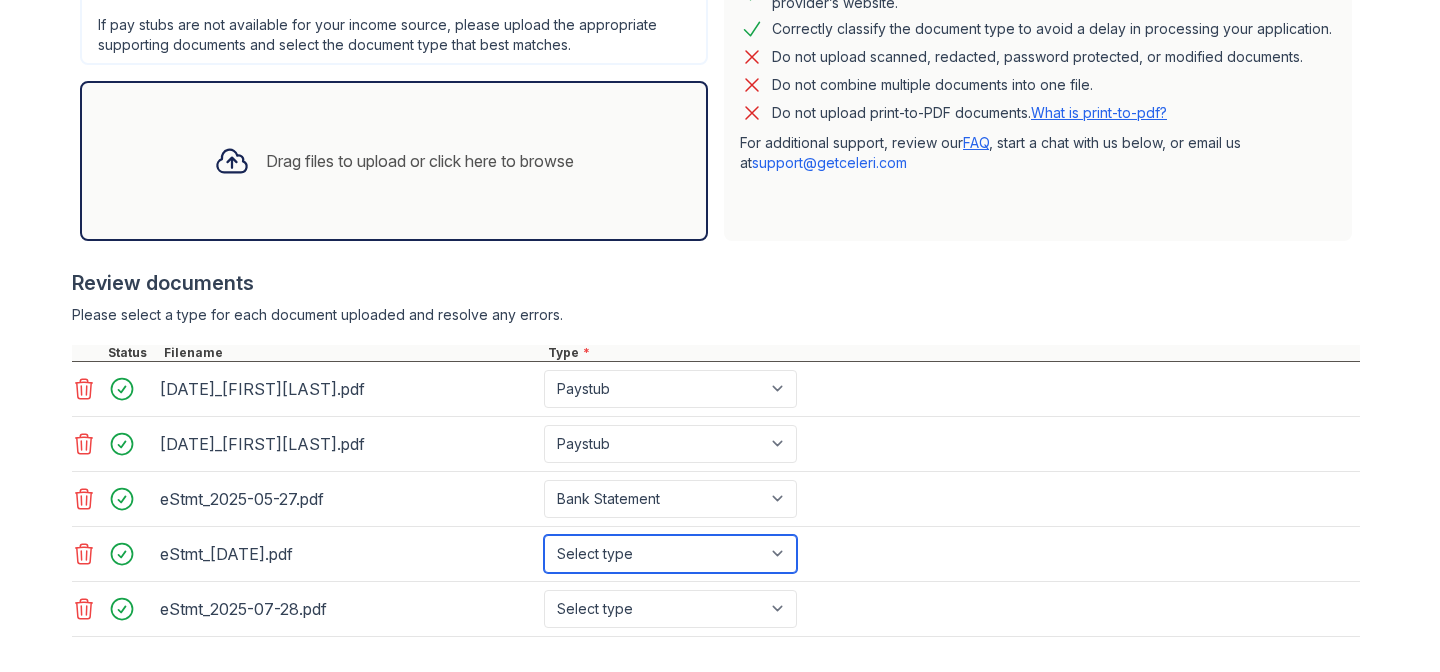 click on "Select type
Paystub
Bank Statement
Offer Letter
Tax Documents
Benefit Award Letter
Investment Account Statement
Other" at bounding box center (670, 554) 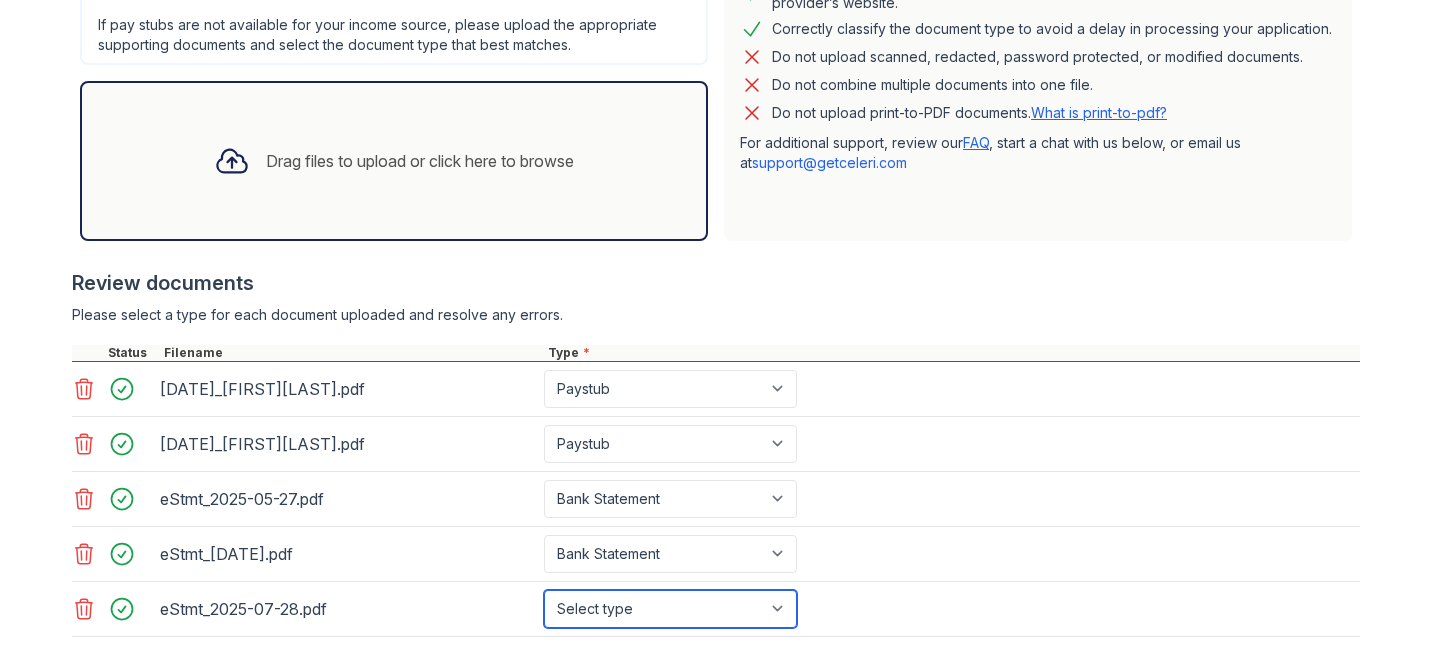 click on "Select type
Paystub
Bank Statement
Offer Letter
Tax Documents
Benefit Award Letter
Investment Account Statement
Other" at bounding box center [670, 609] 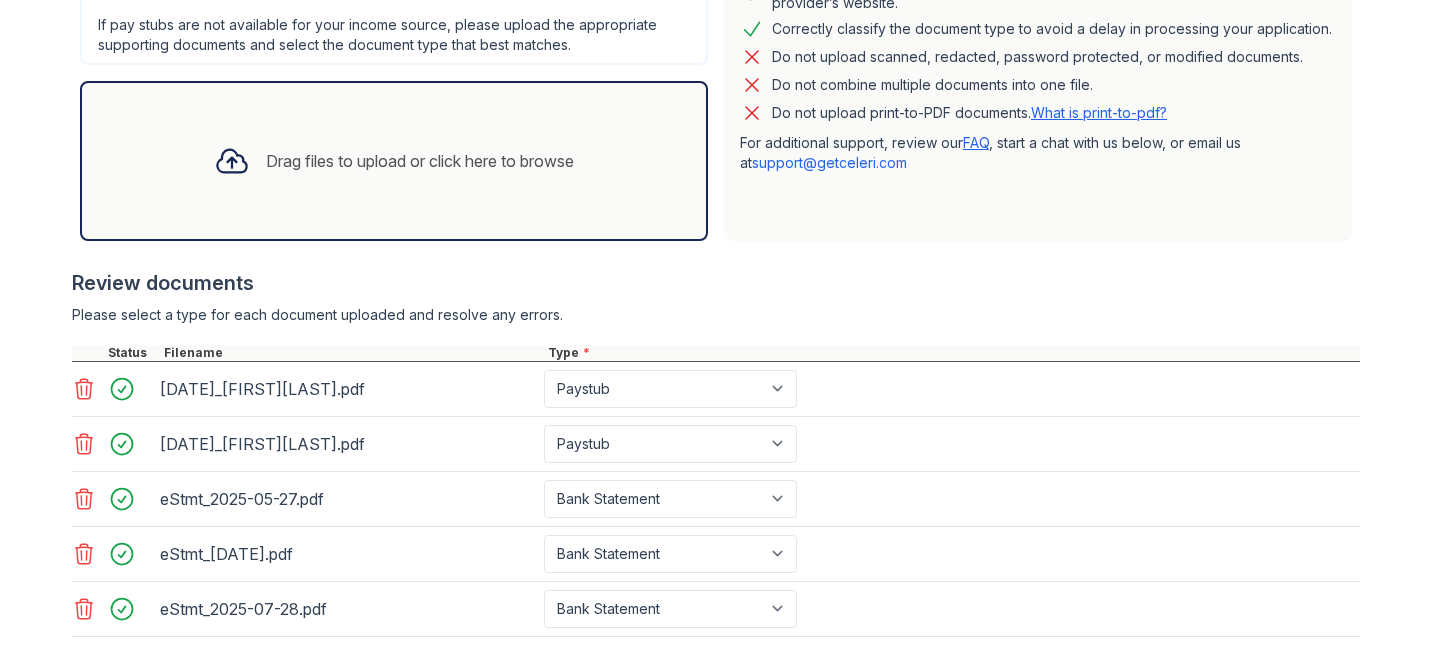 click at bounding box center [716, 335] 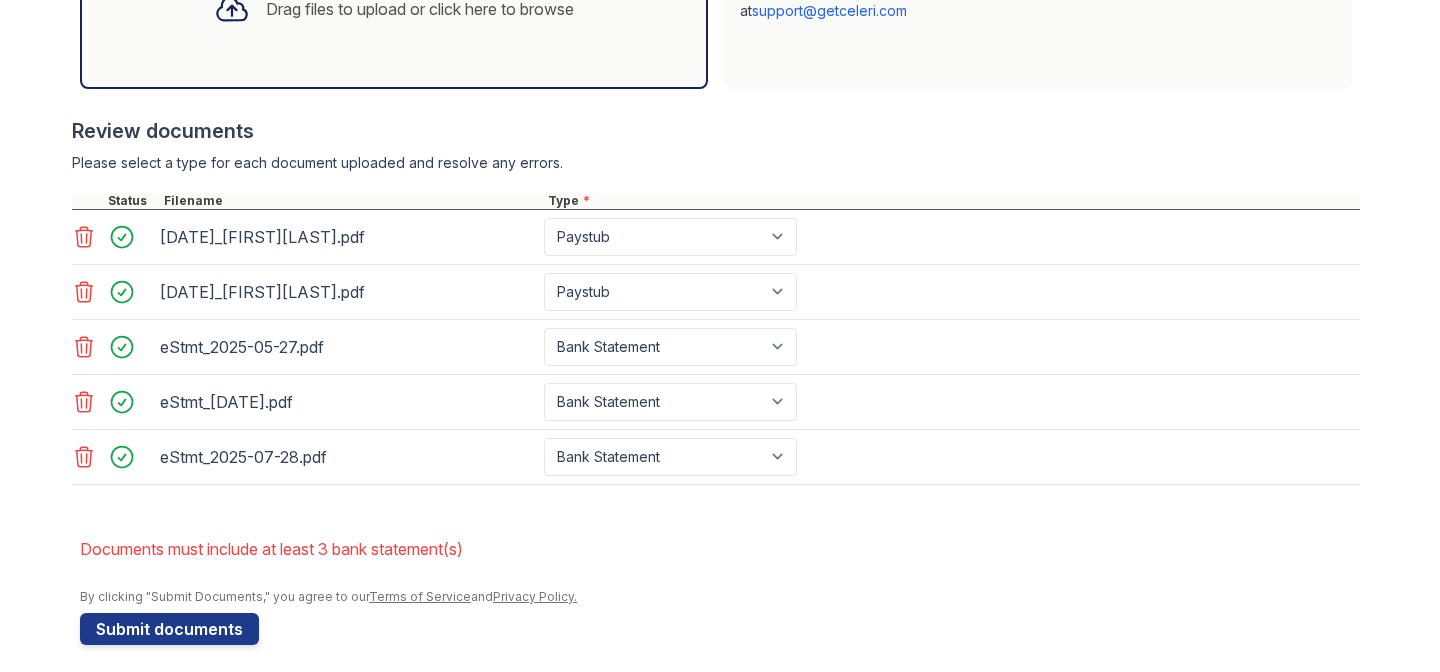 scroll, scrollTop: 738, scrollLeft: 0, axis: vertical 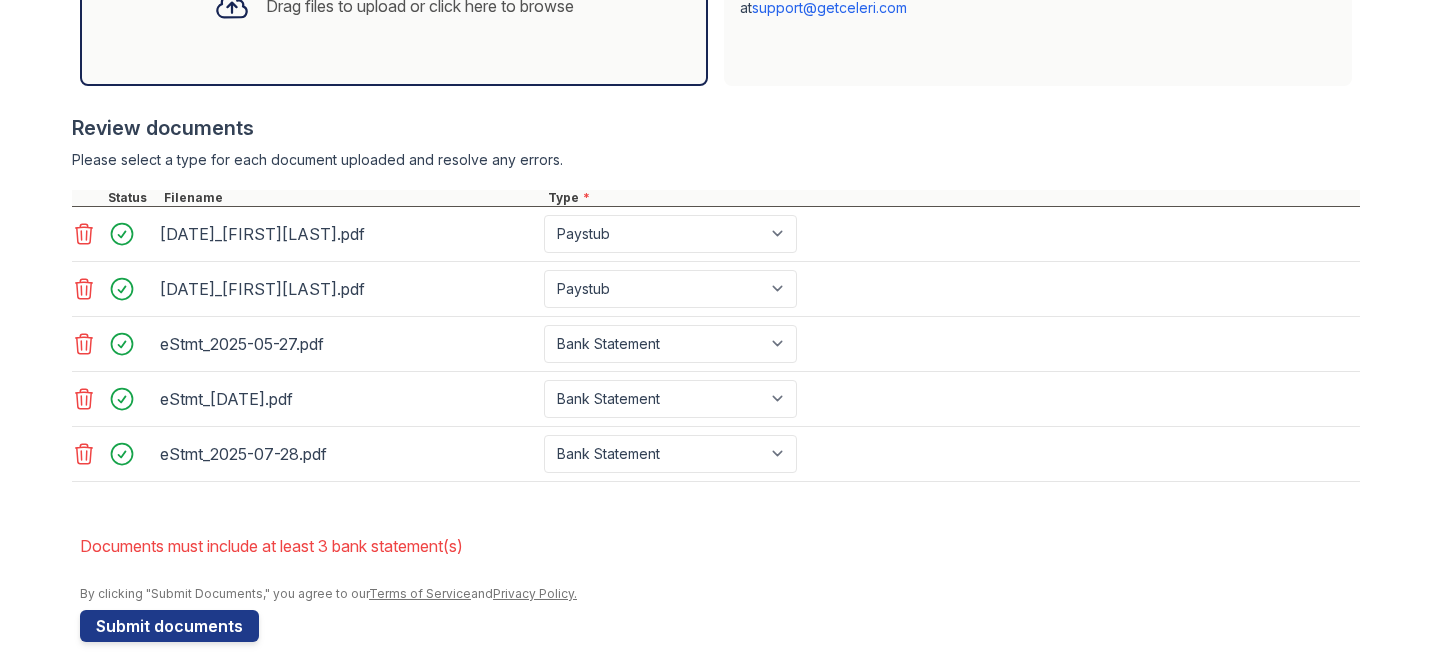 click on "Drag files to upload or click here to browse" at bounding box center [420, 6] 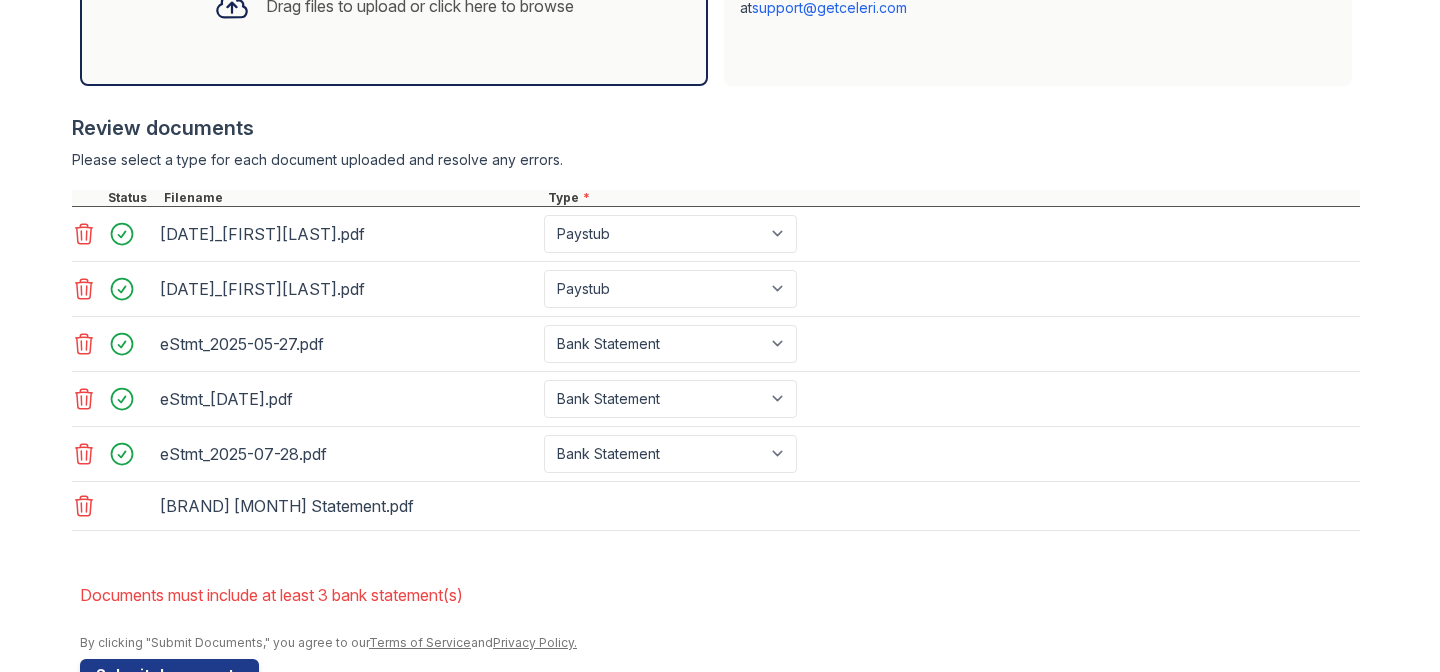 click on "Drag files to upload or click here to browse" at bounding box center [394, 6] 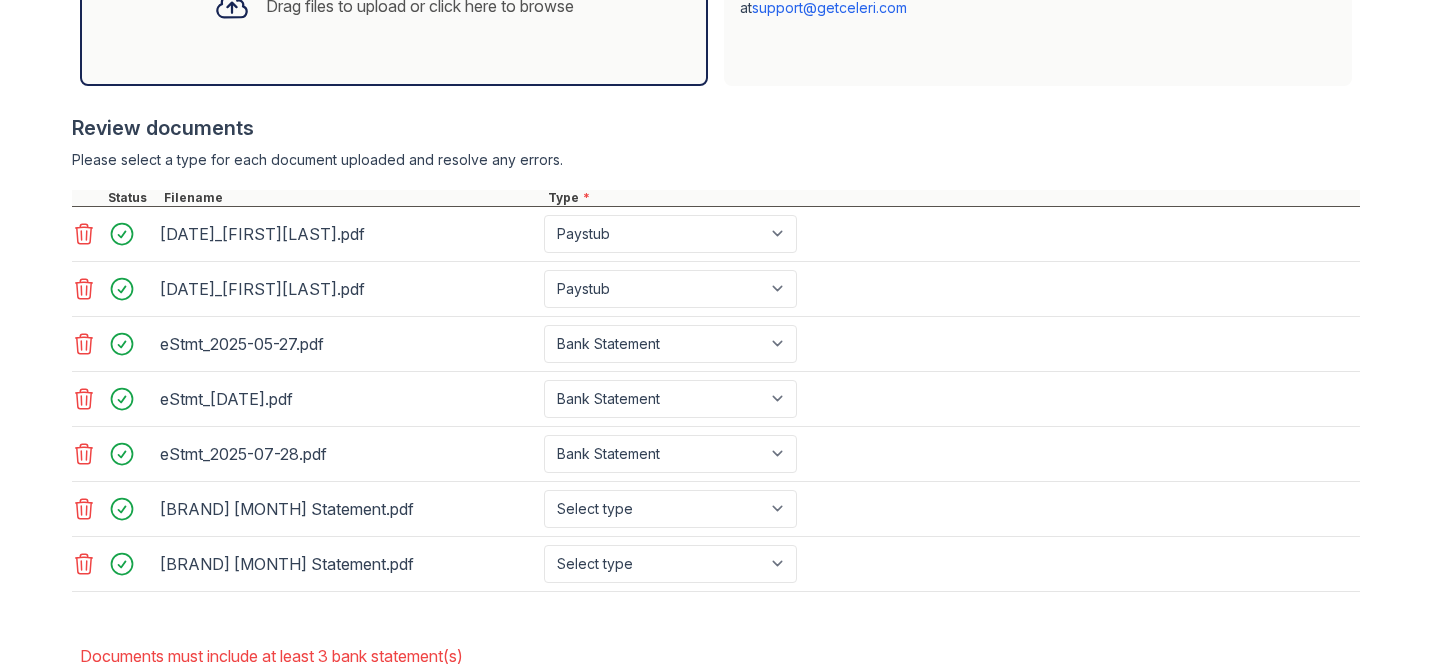 click on "Drag files to upload or click here to browse" at bounding box center (420, 6) 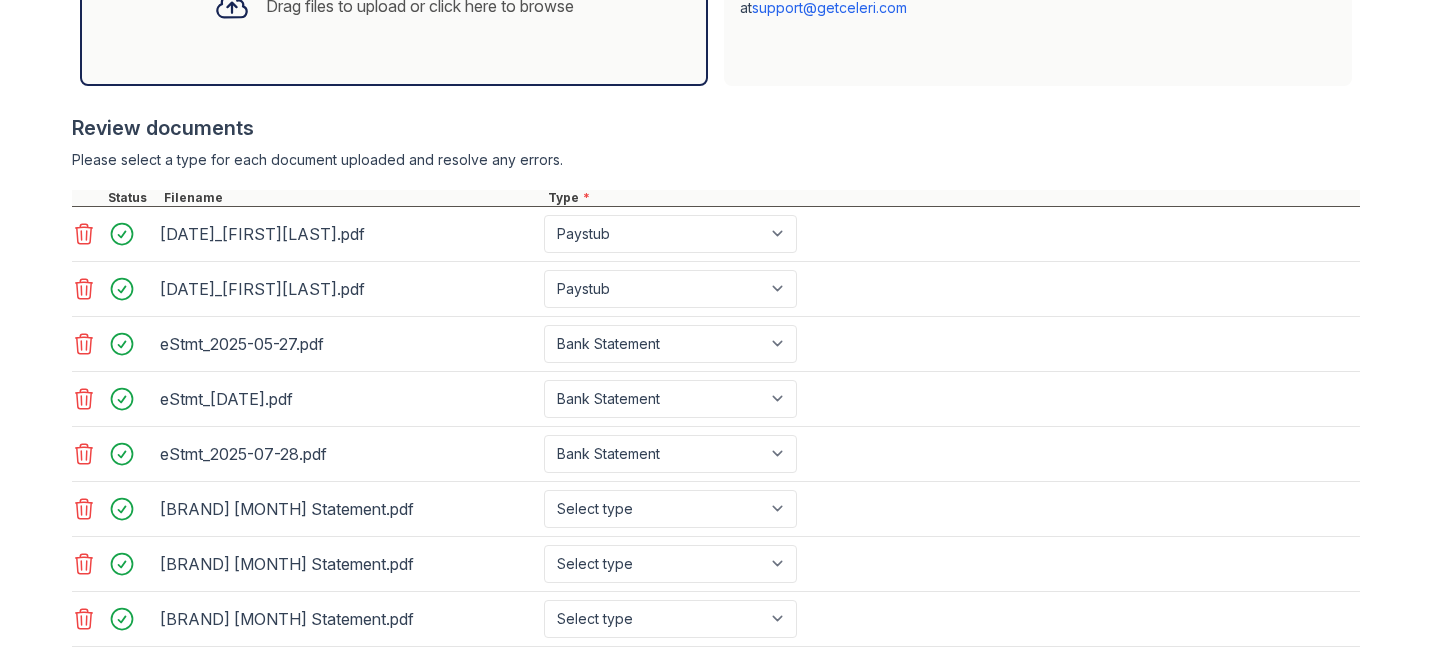 click 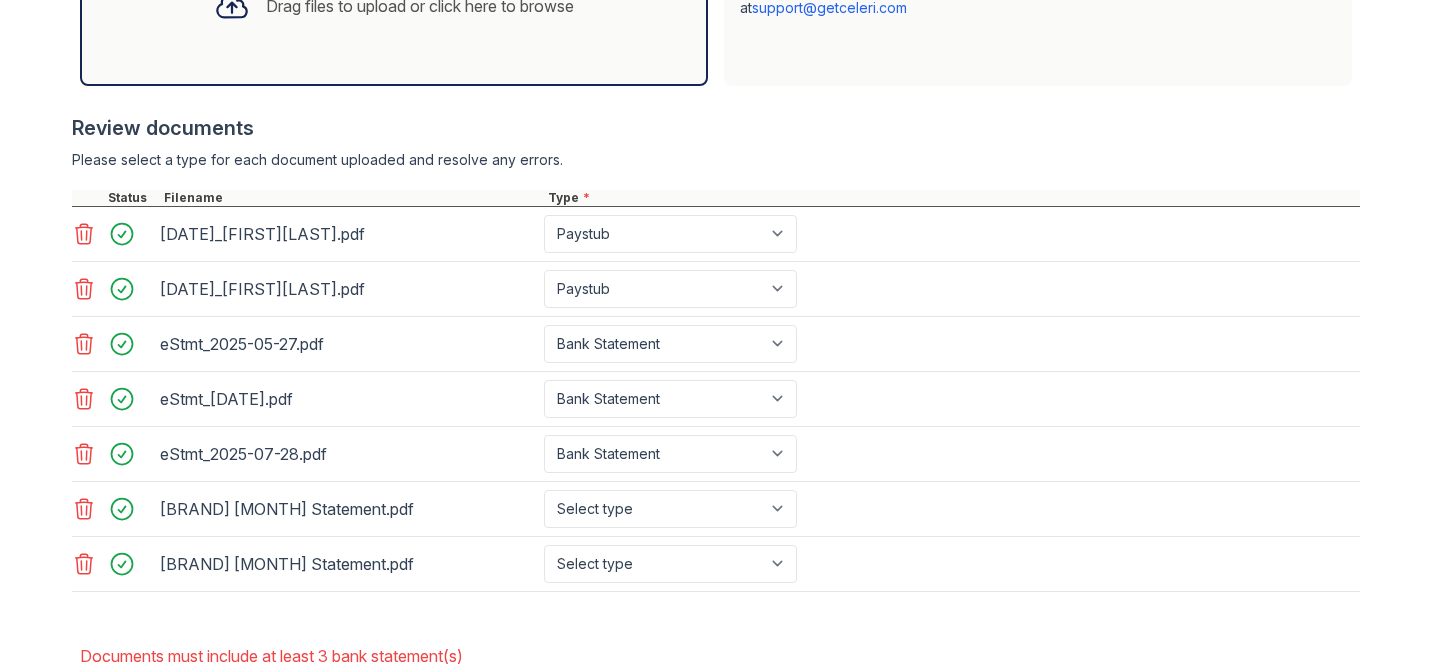 click on "Drag files to upload or click here to browse" at bounding box center [394, 6] 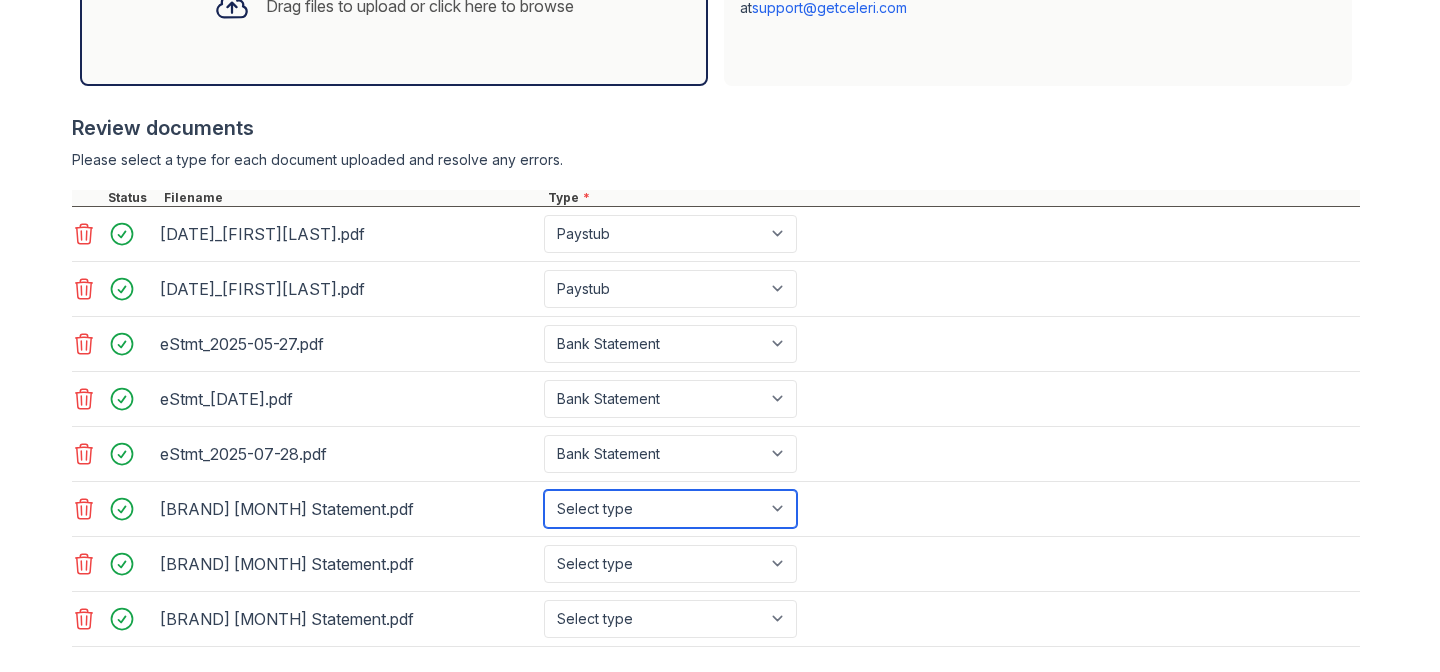 click on "Select type
Paystub
Bank Statement
Offer Letter
Tax Documents
Benefit Award Letter
Investment Account Statement
Other" at bounding box center (670, 509) 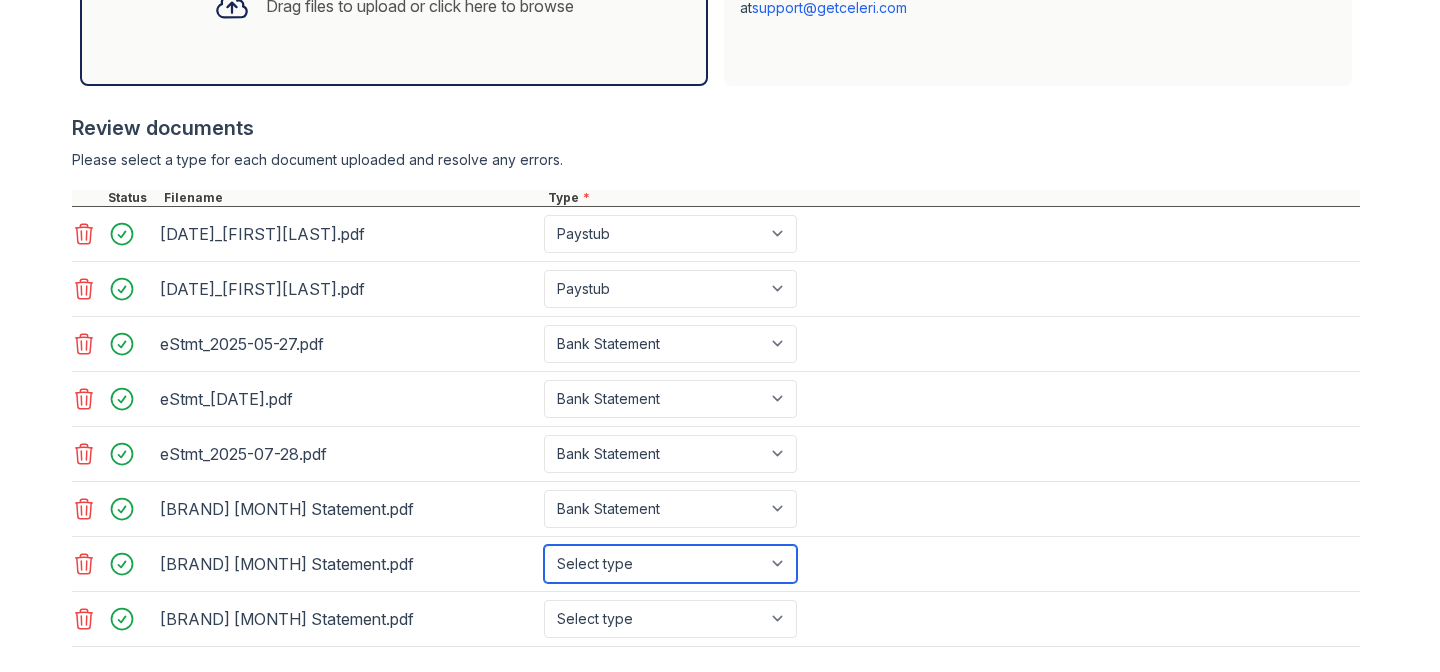 click on "Select type
Paystub
Bank Statement
Offer Letter
Tax Documents
Benefit Award Letter
Investment Account Statement
Other" at bounding box center [670, 564] 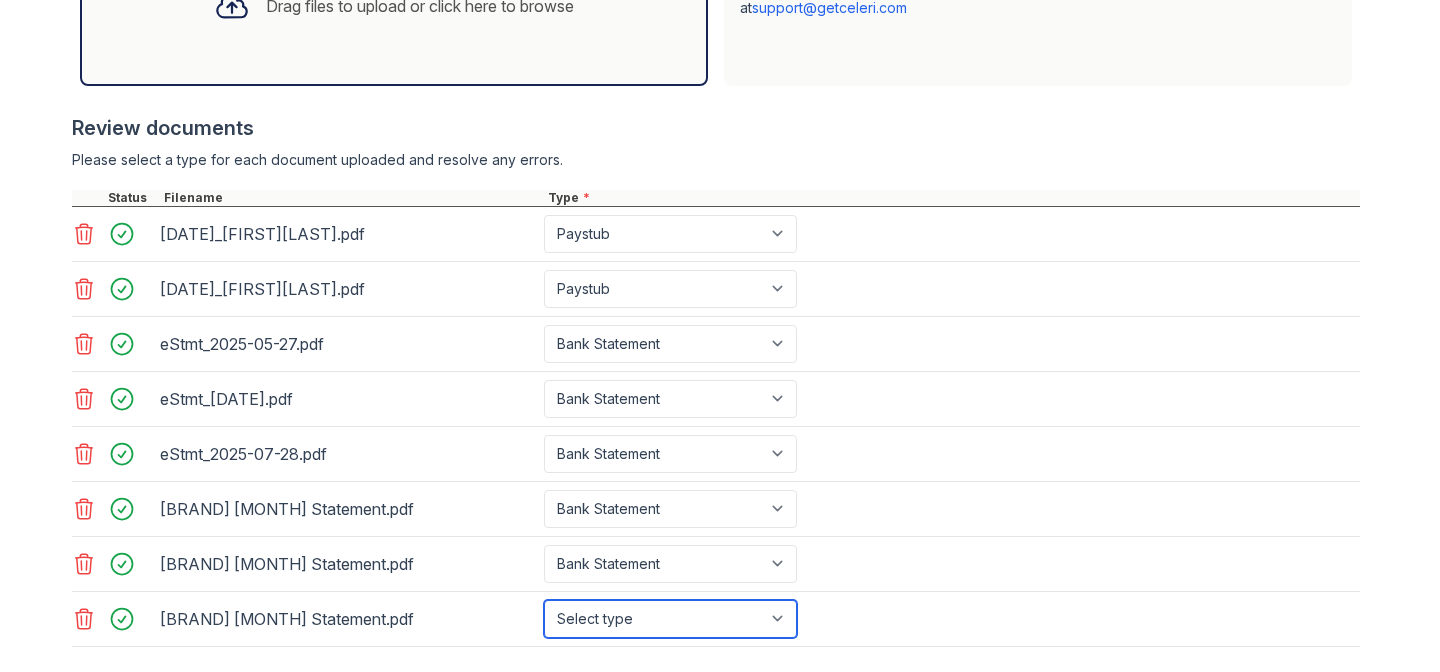 click on "Select type
Paystub
Bank Statement
Offer Letter
Tax Documents
Benefit Award Letter
Investment Account Statement
Other" at bounding box center (670, 619) 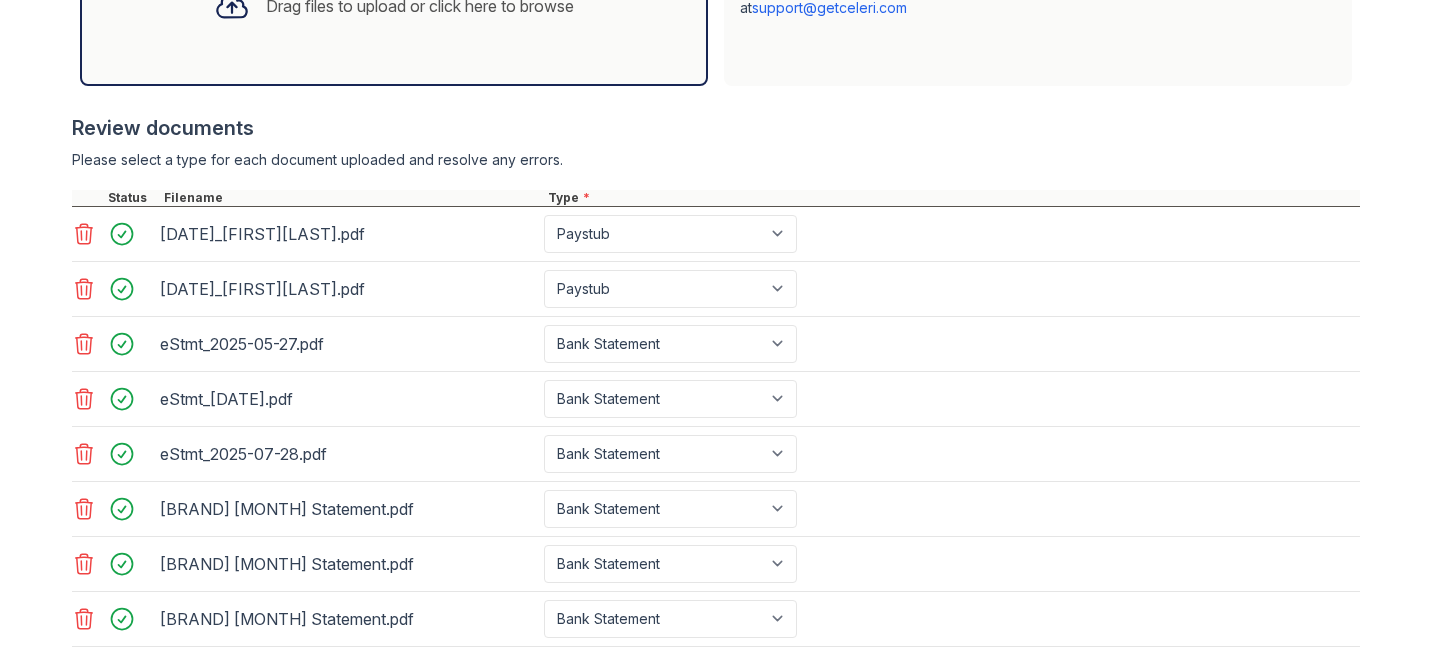 click on "Please select a type for each document uploaded and resolve any errors." at bounding box center [716, 160] 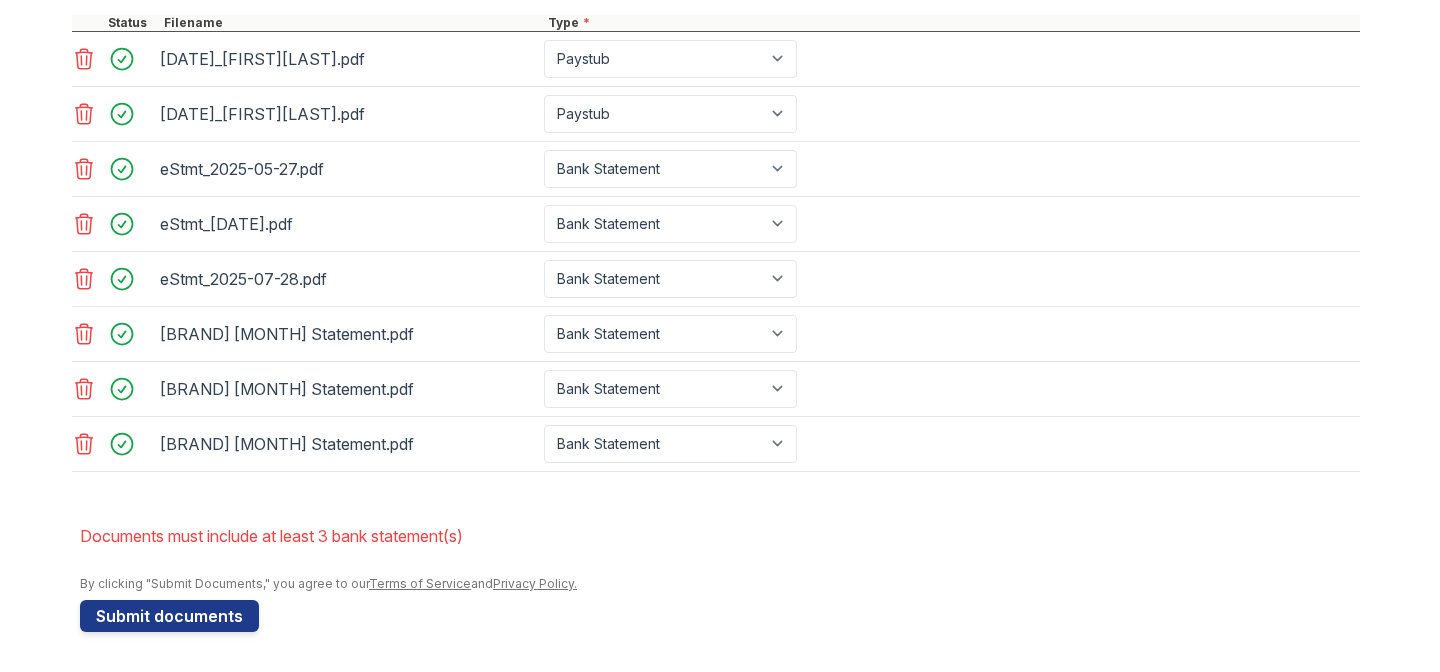 scroll, scrollTop: 912, scrollLeft: 0, axis: vertical 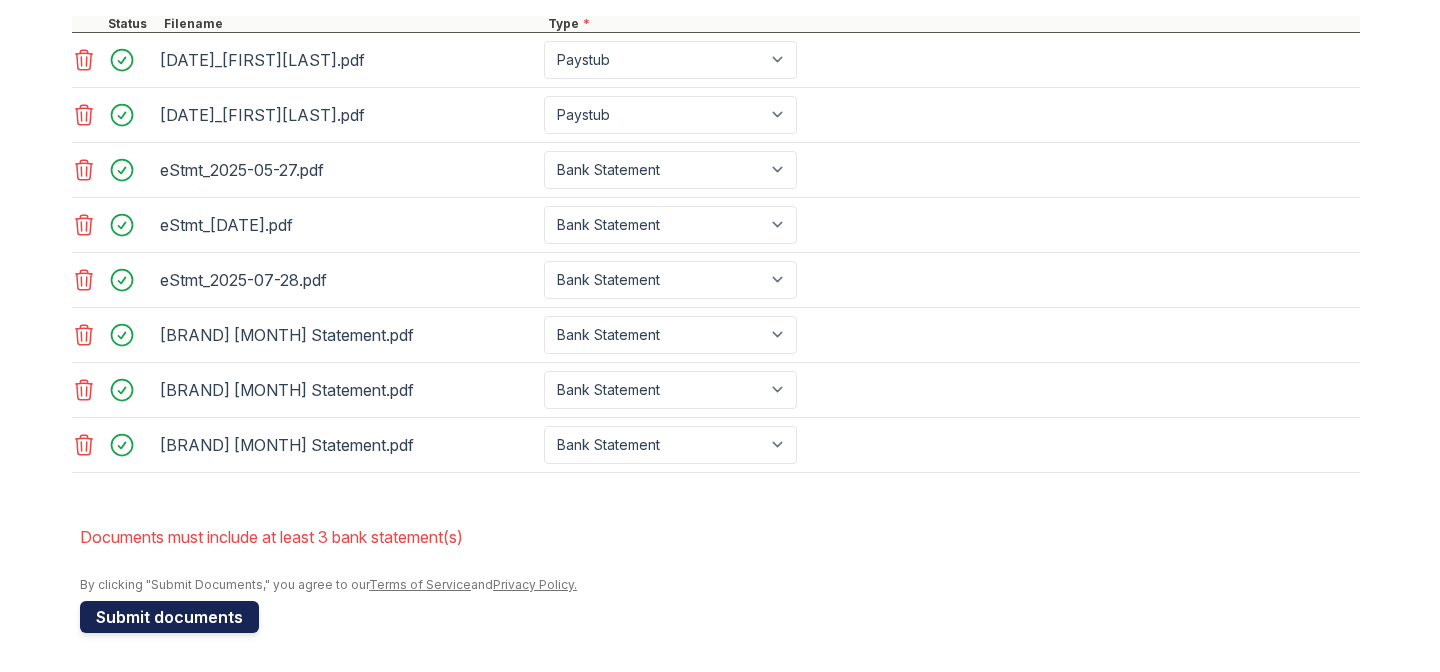 click on "Submit documents" at bounding box center [169, 617] 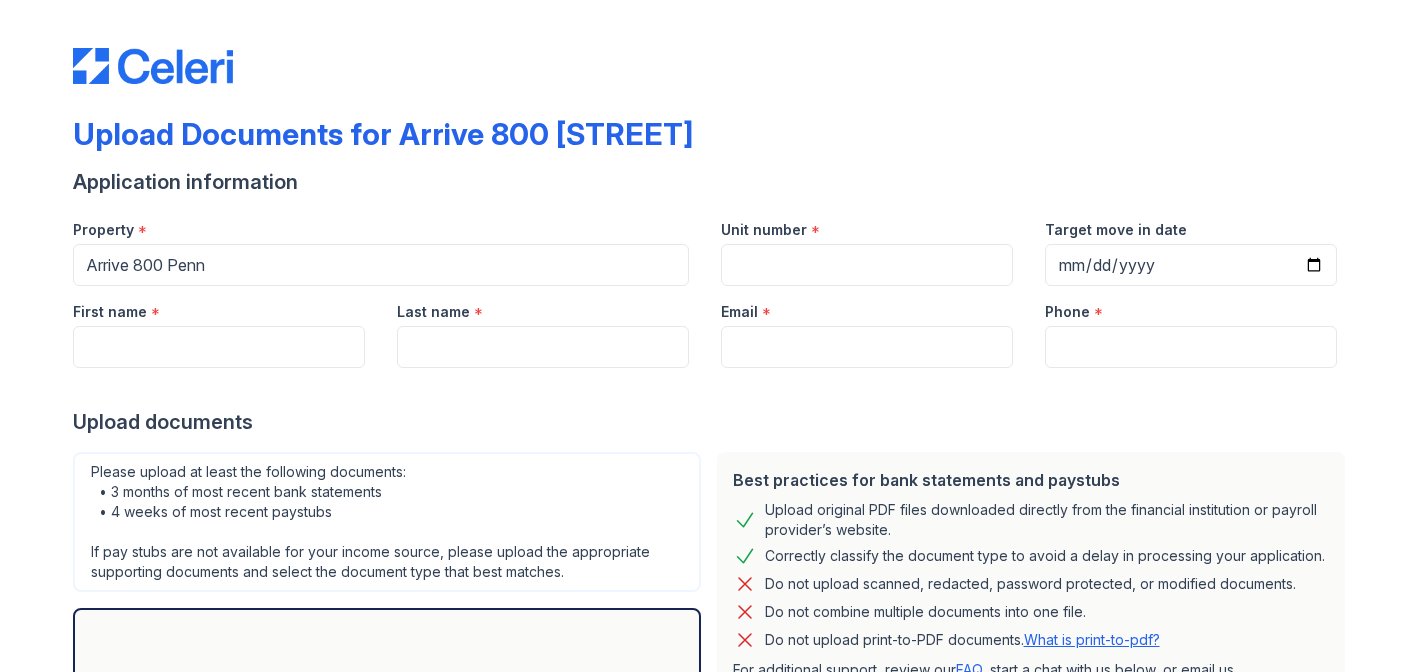 scroll, scrollTop: 0, scrollLeft: 0, axis: both 